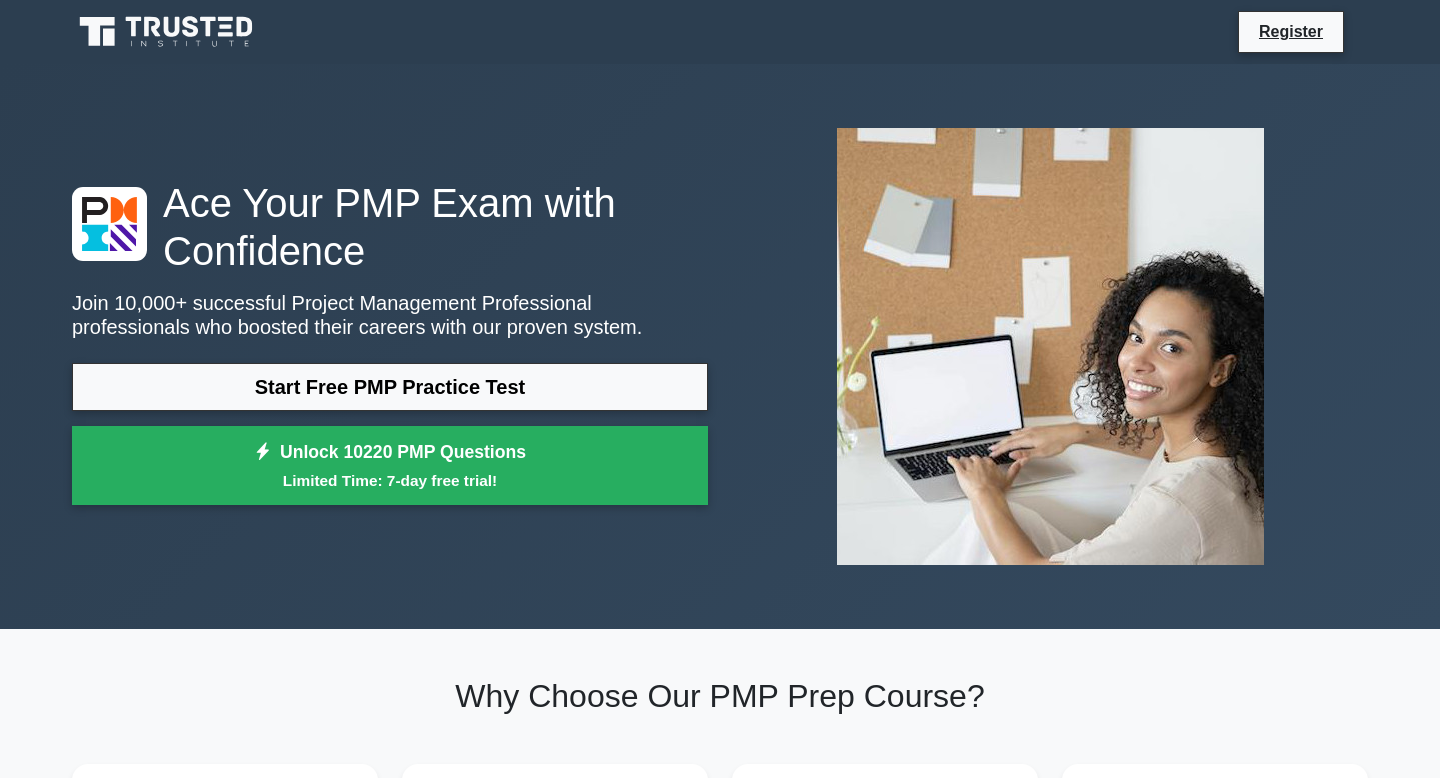 scroll, scrollTop: 0, scrollLeft: 0, axis: both 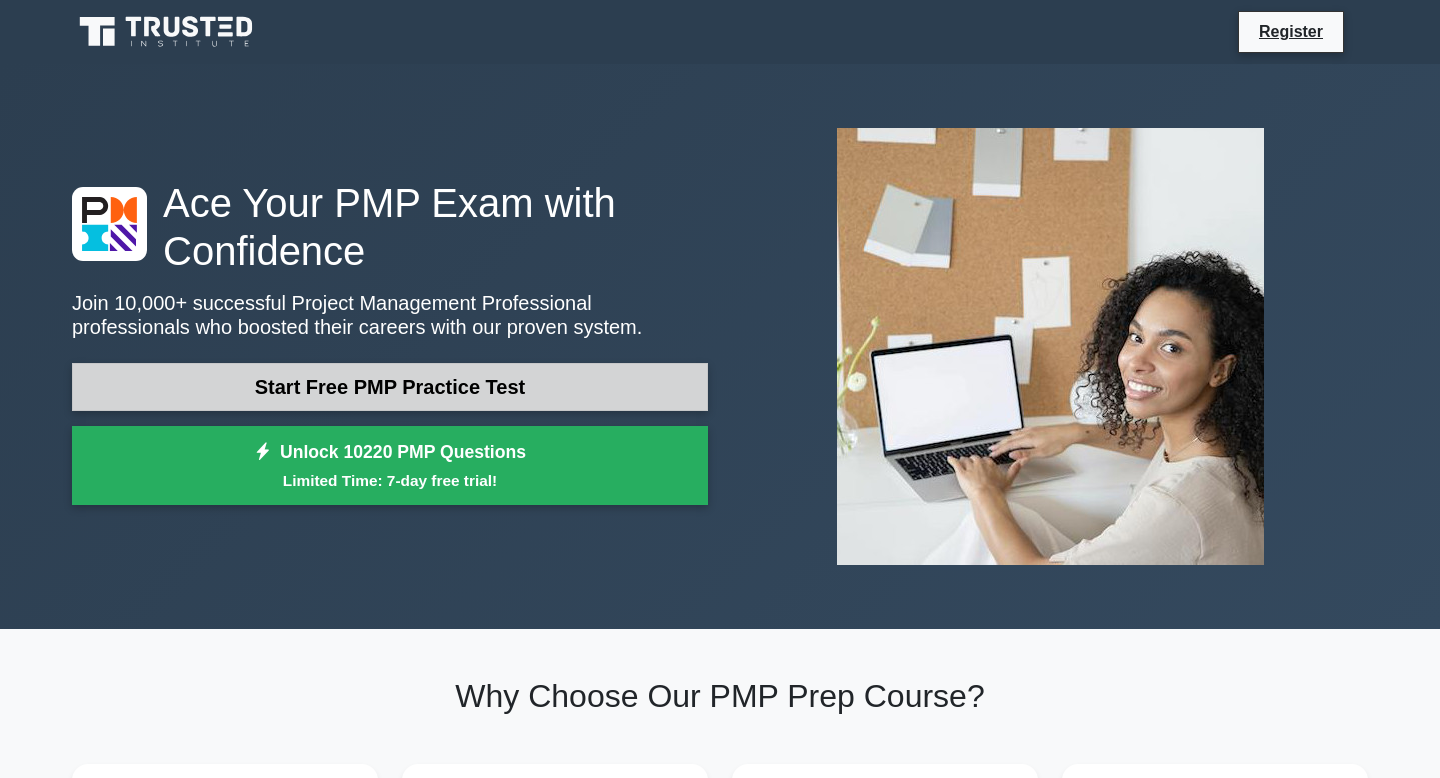 click on "Start Free PMP Practice Test" at bounding box center (390, 387) 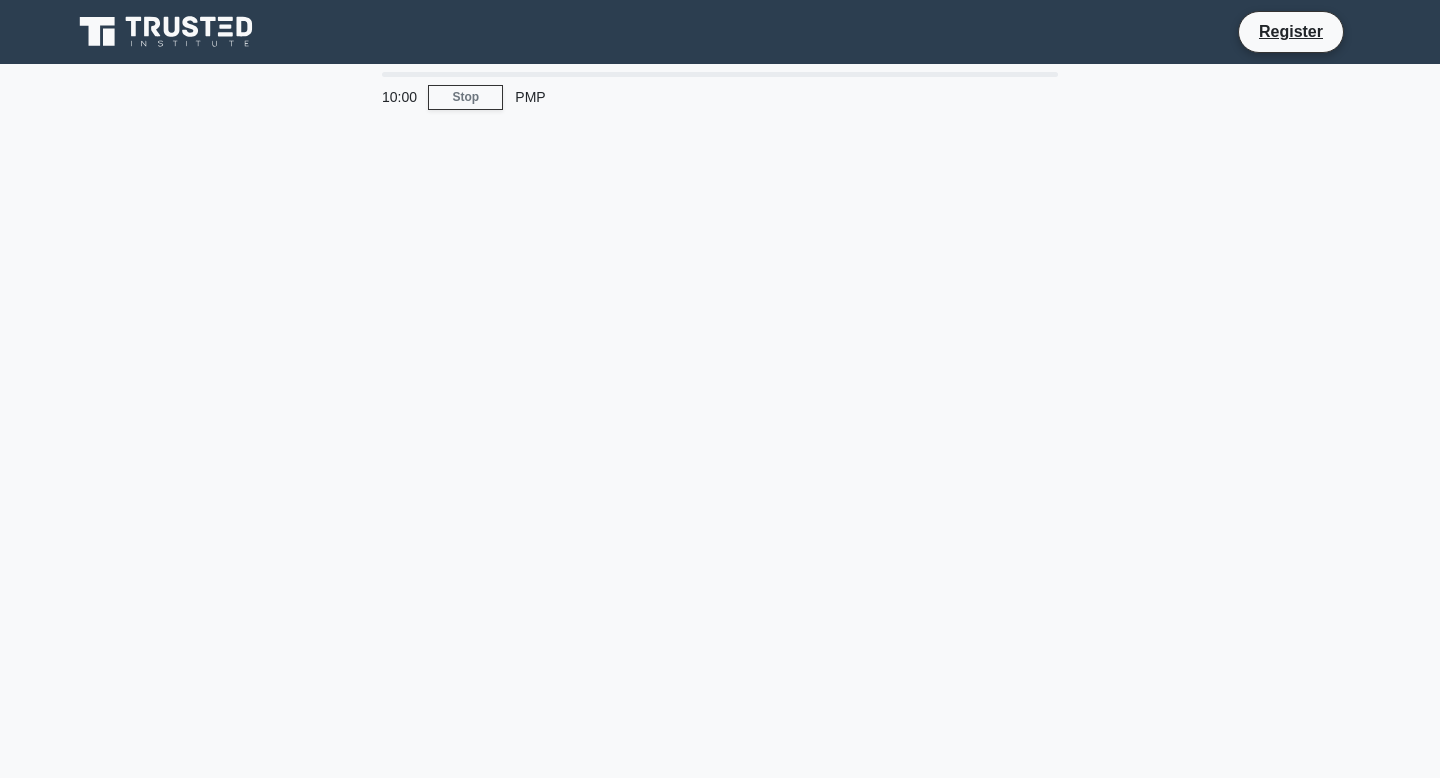 scroll, scrollTop: 0, scrollLeft: 0, axis: both 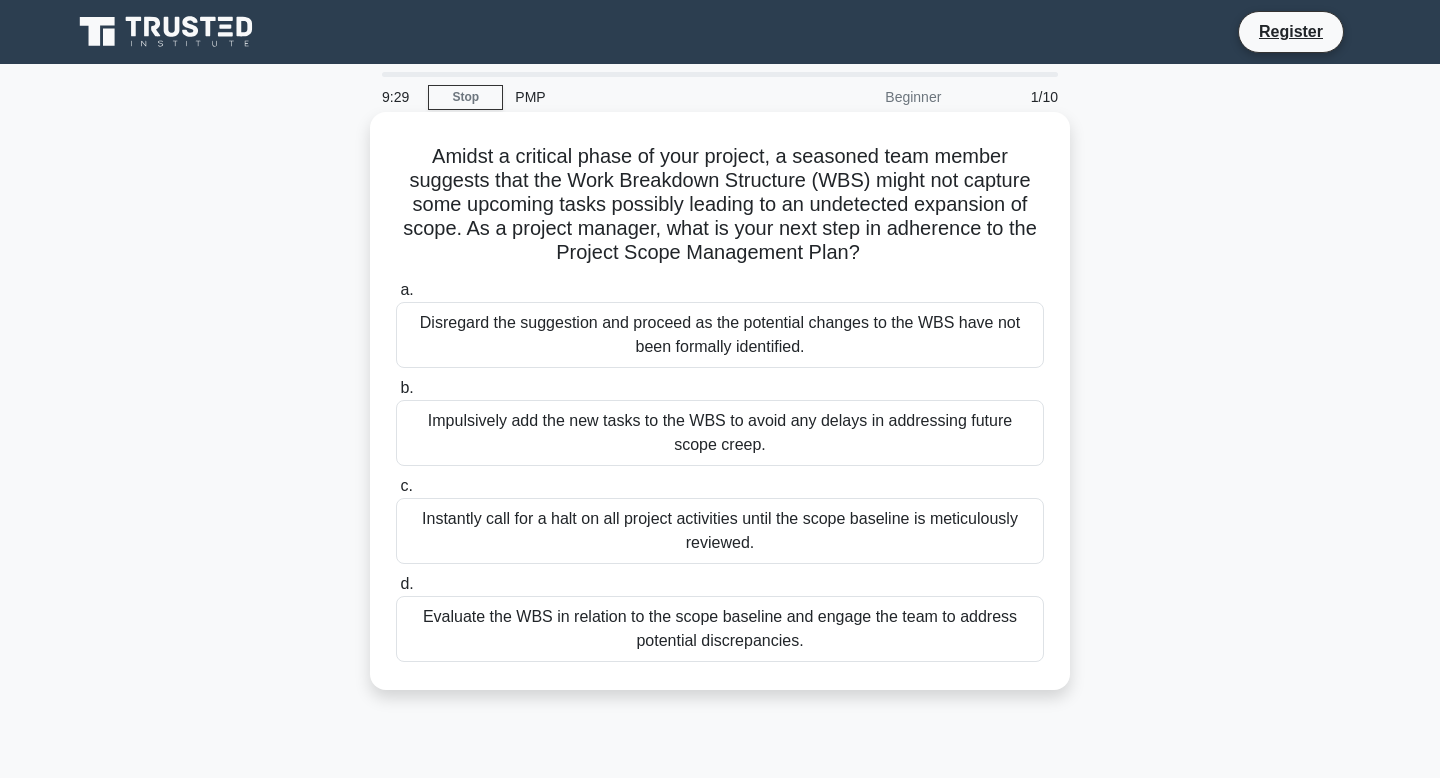 click on "Evaluate the WBS in relation to the scope baseline and engage the team to address potential discrepancies." at bounding box center [720, 629] 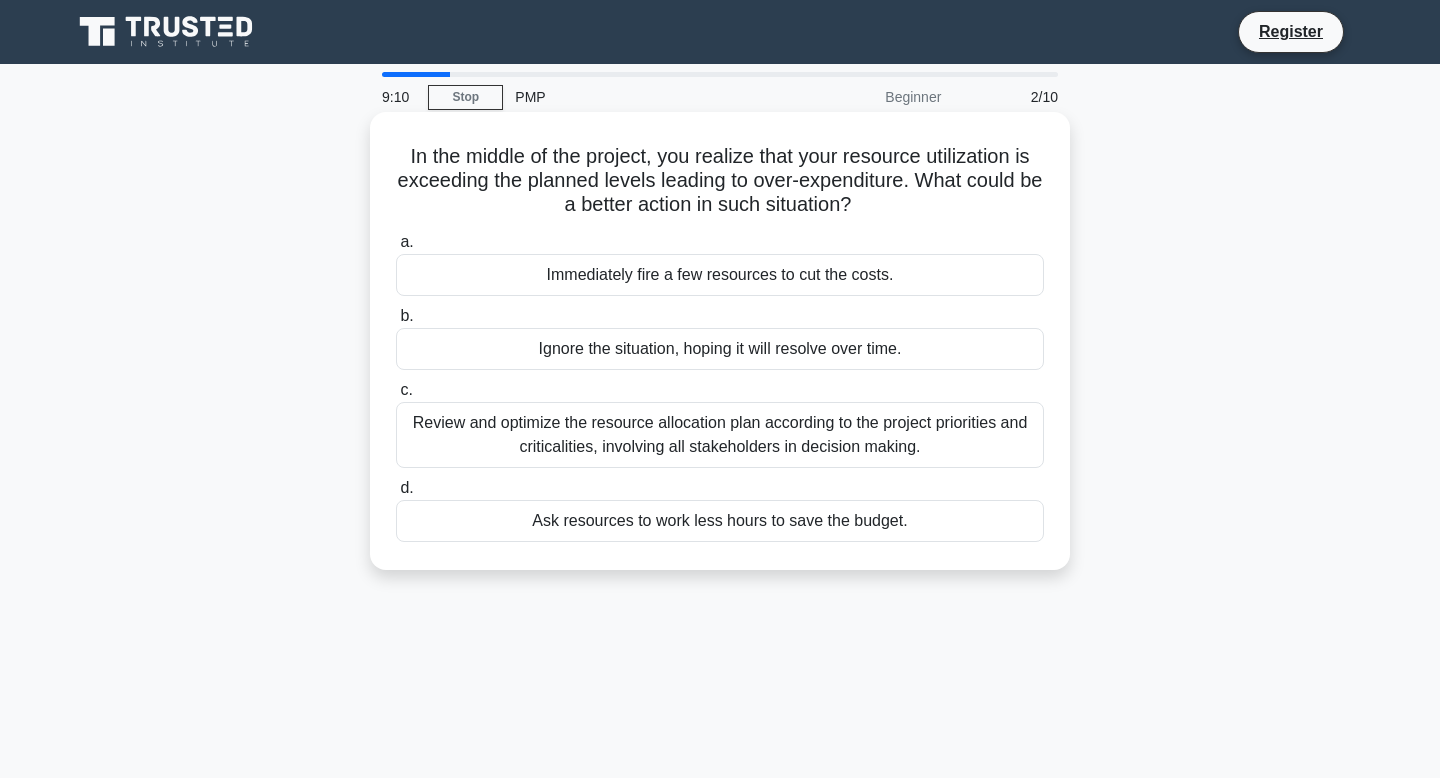 click on "Review and optimize the resource allocation plan according to the project priorities and criticalities, involving all stakeholders in decision making." at bounding box center (720, 435) 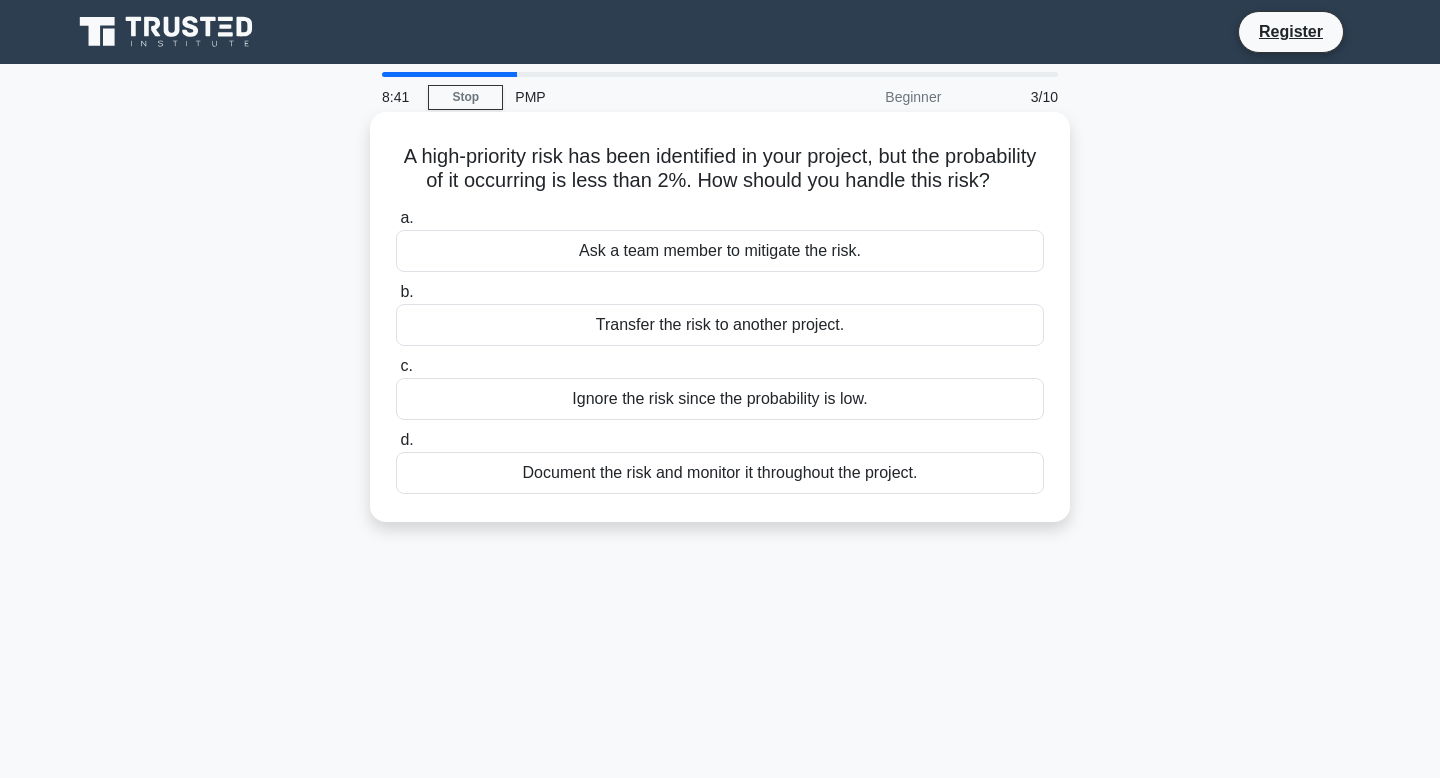click on "Document the risk and monitor it throughout the project." at bounding box center (720, 473) 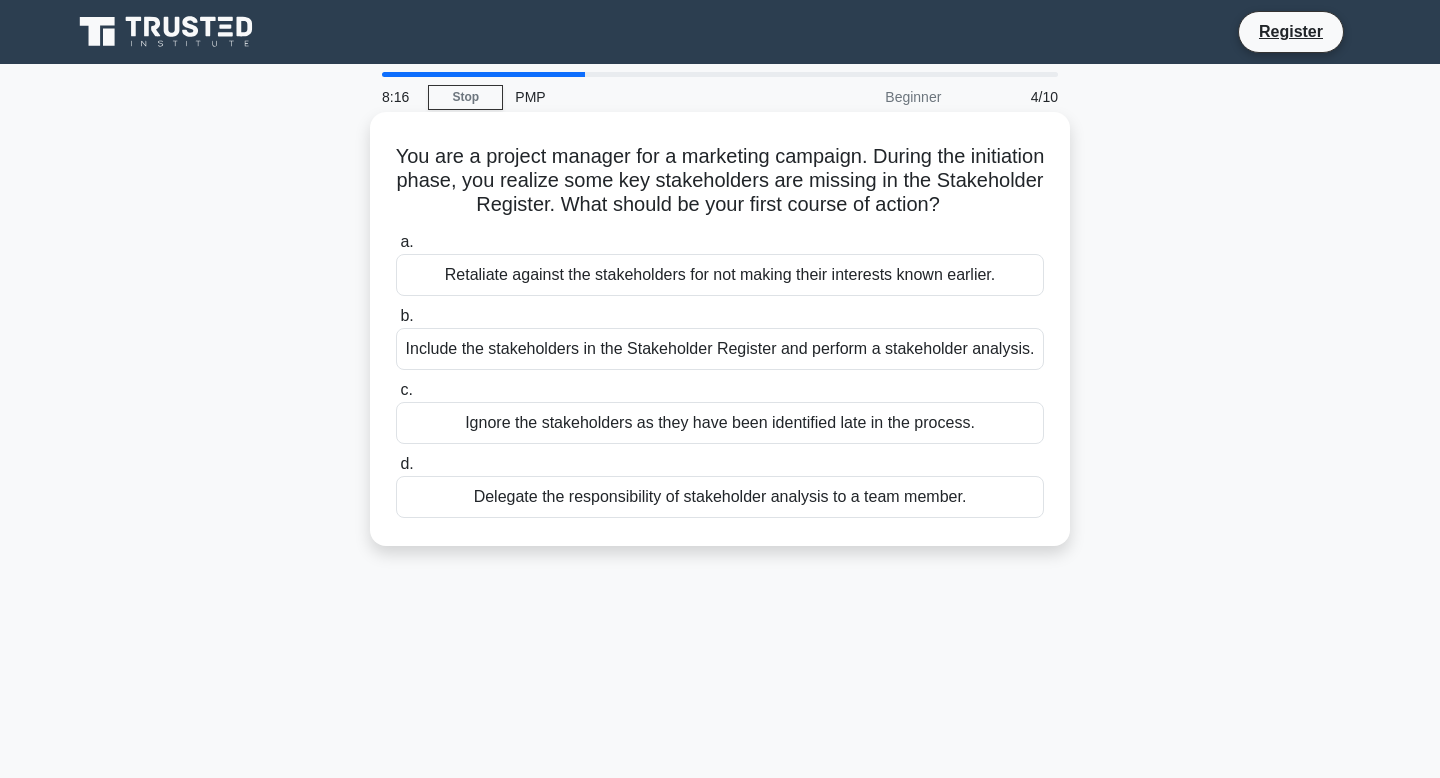 click on "Include the stakeholders in the Stakeholder Register and perform a stakeholder analysis." at bounding box center [720, 349] 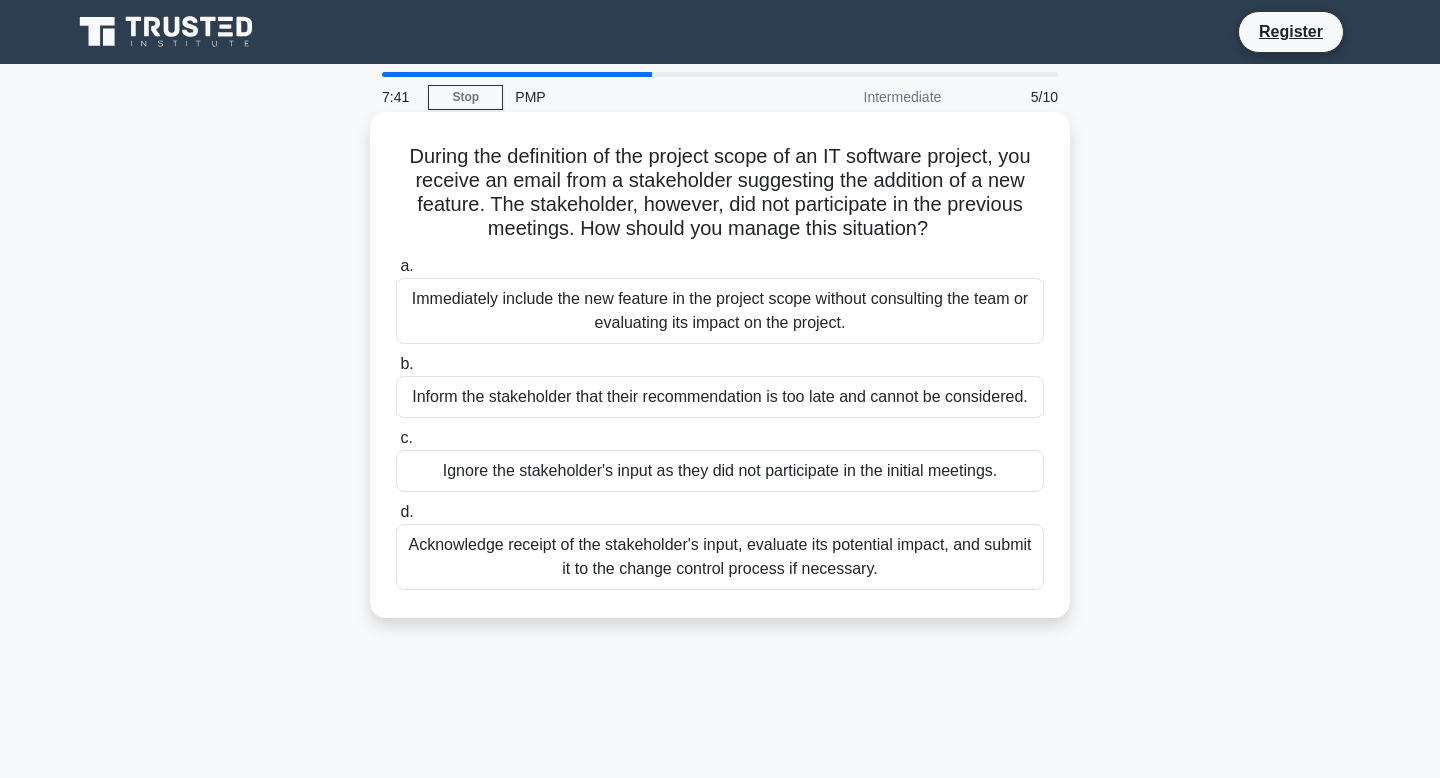 click on "Acknowledge receipt of the stakeholder's input, evaluate its potential impact, and submit it to the change control process if necessary." at bounding box center [720, 557] 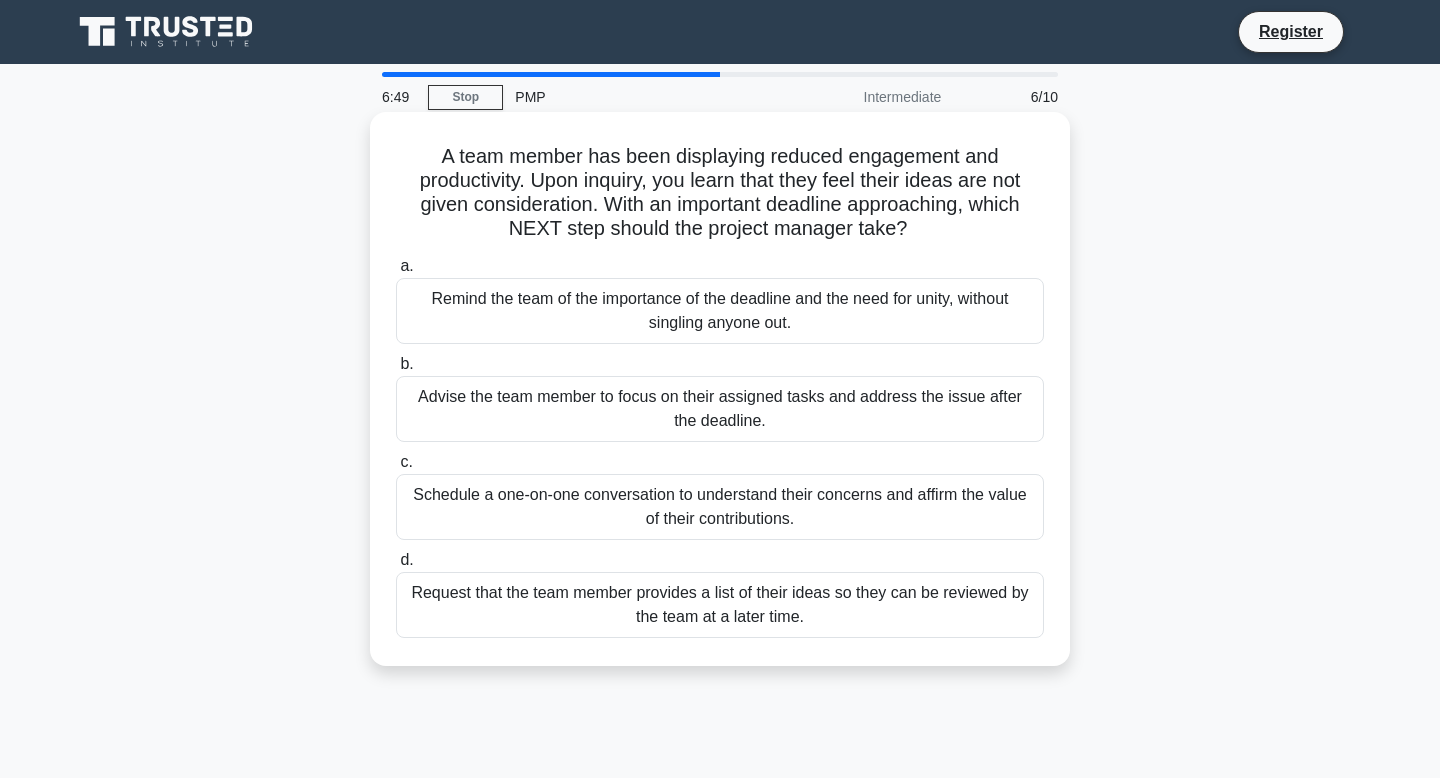 click on "Remind the team of the importance of the deadline and the need for unity, without singling anyone out." at bounding box center (720, 311) 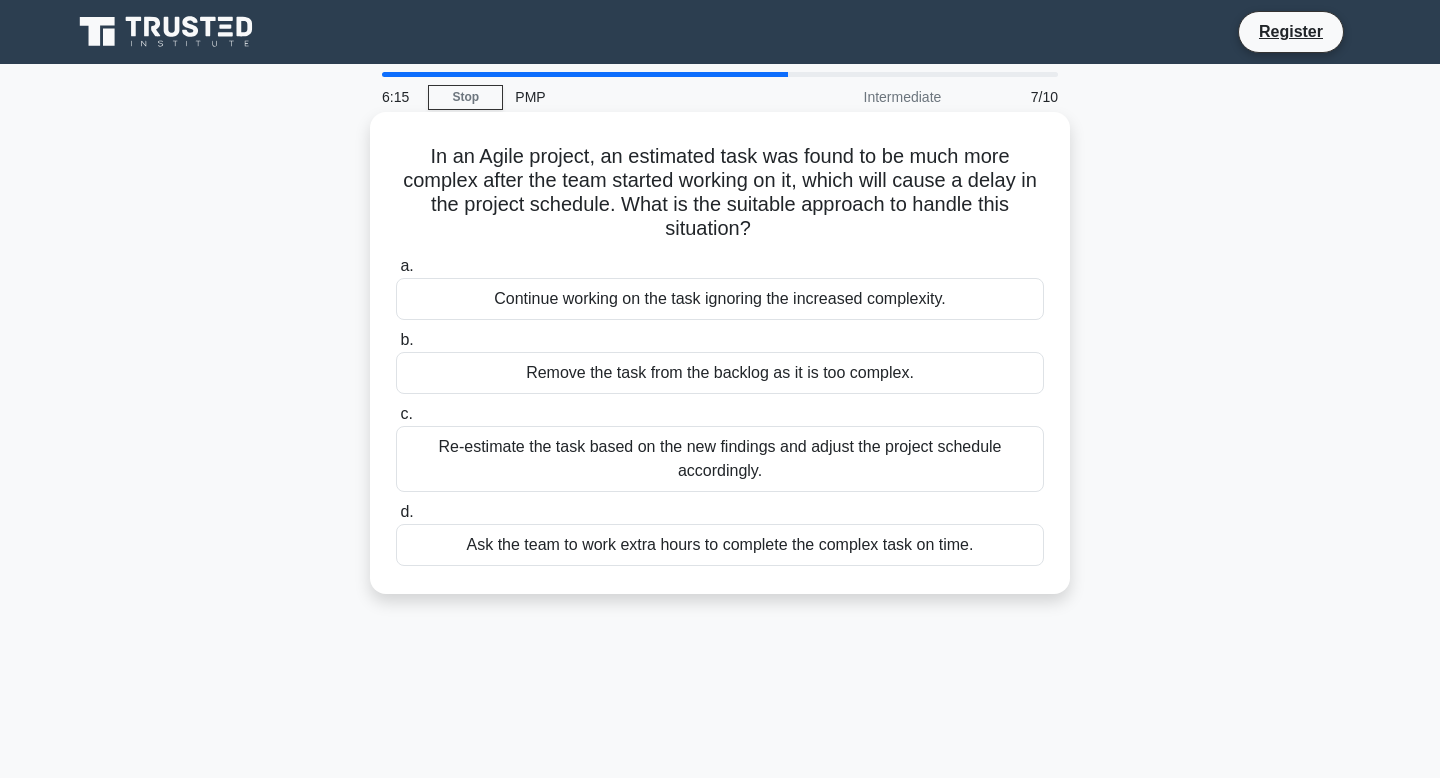 click on "Re-estimate the task based on the new findings and adjust the project schedule accordingly." at bounding box center [720, 459] 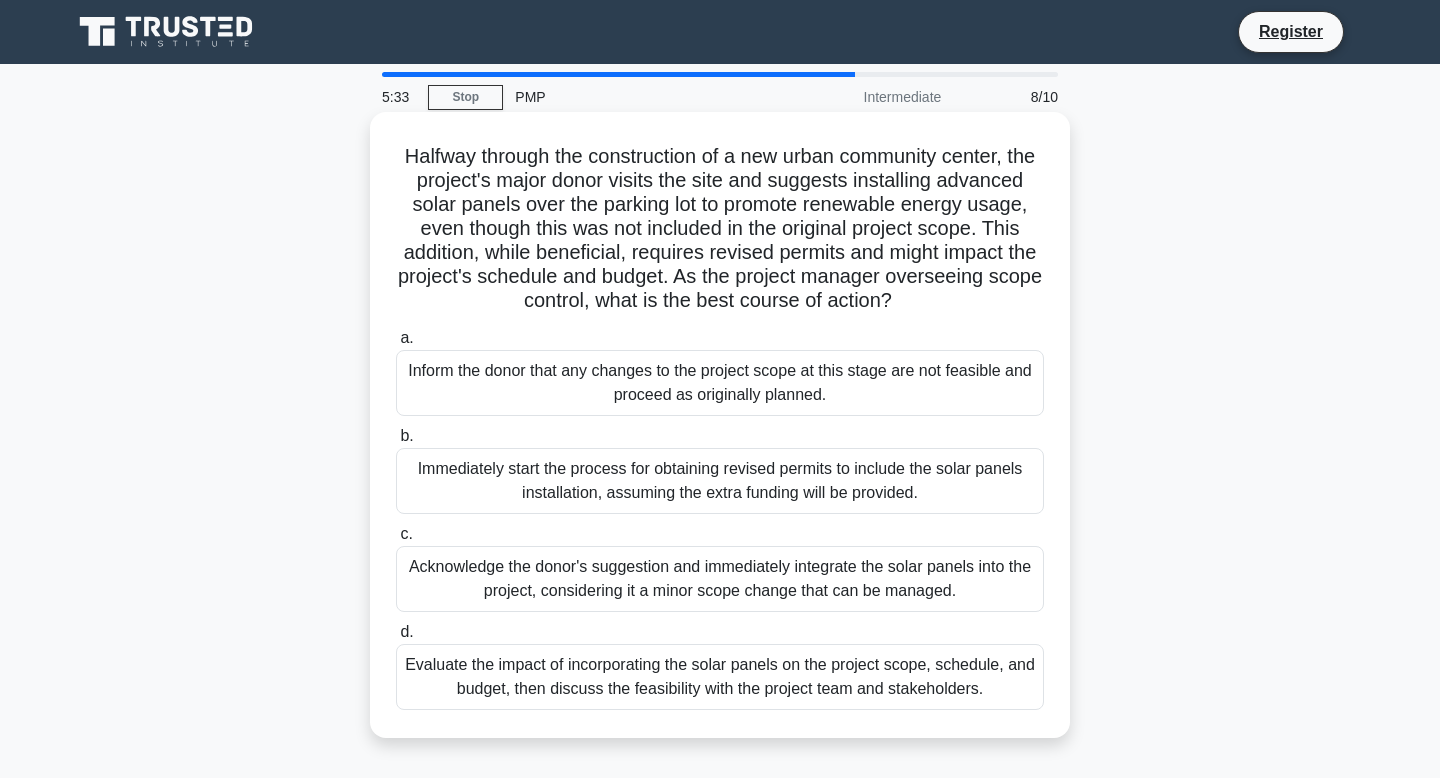 click on "Evaluate the impact of incorporating the solar panels on the project scope, schedule, and budget, then discuss the feasibility with the project team and stakeholders." at bounding box center (720, 677) 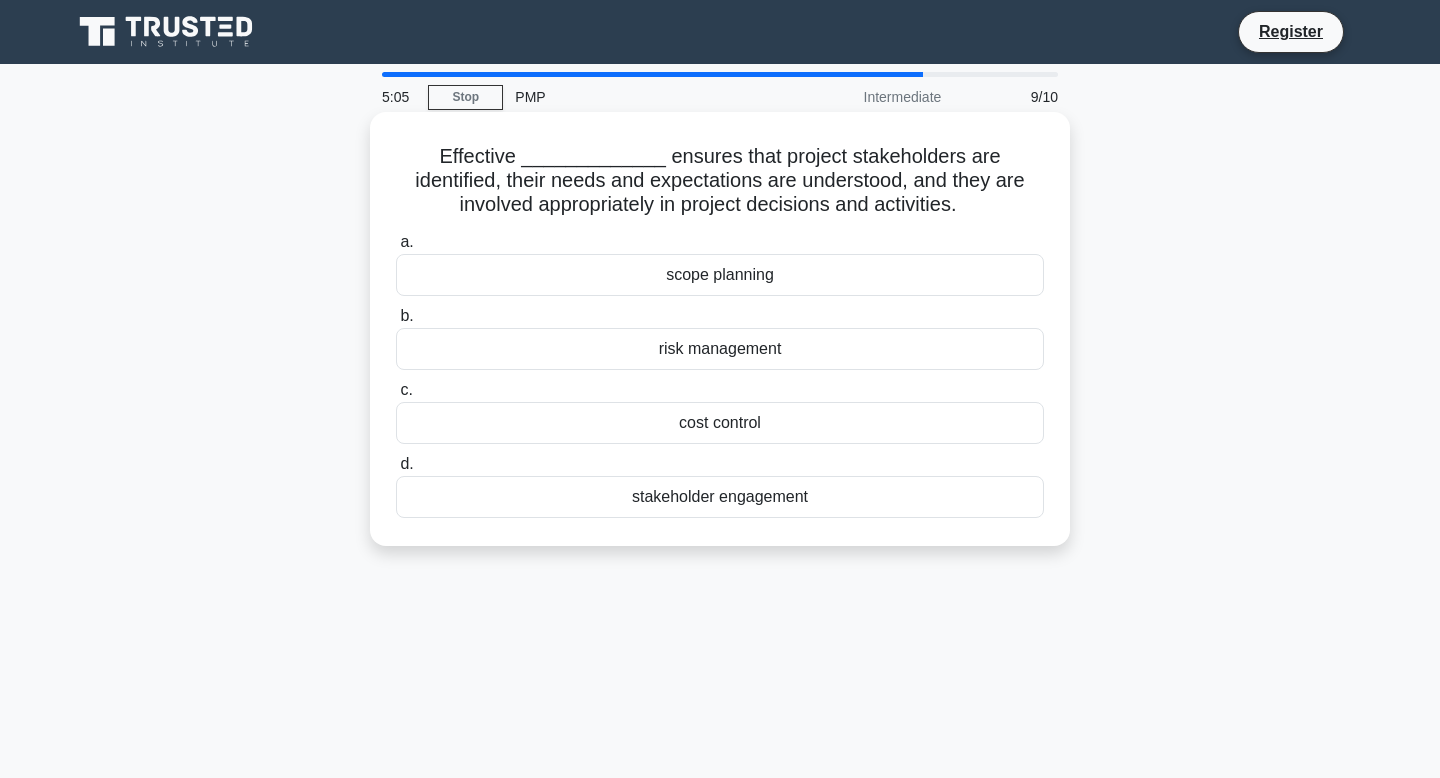 click on "scope planning" at bounding box center [720, 275] 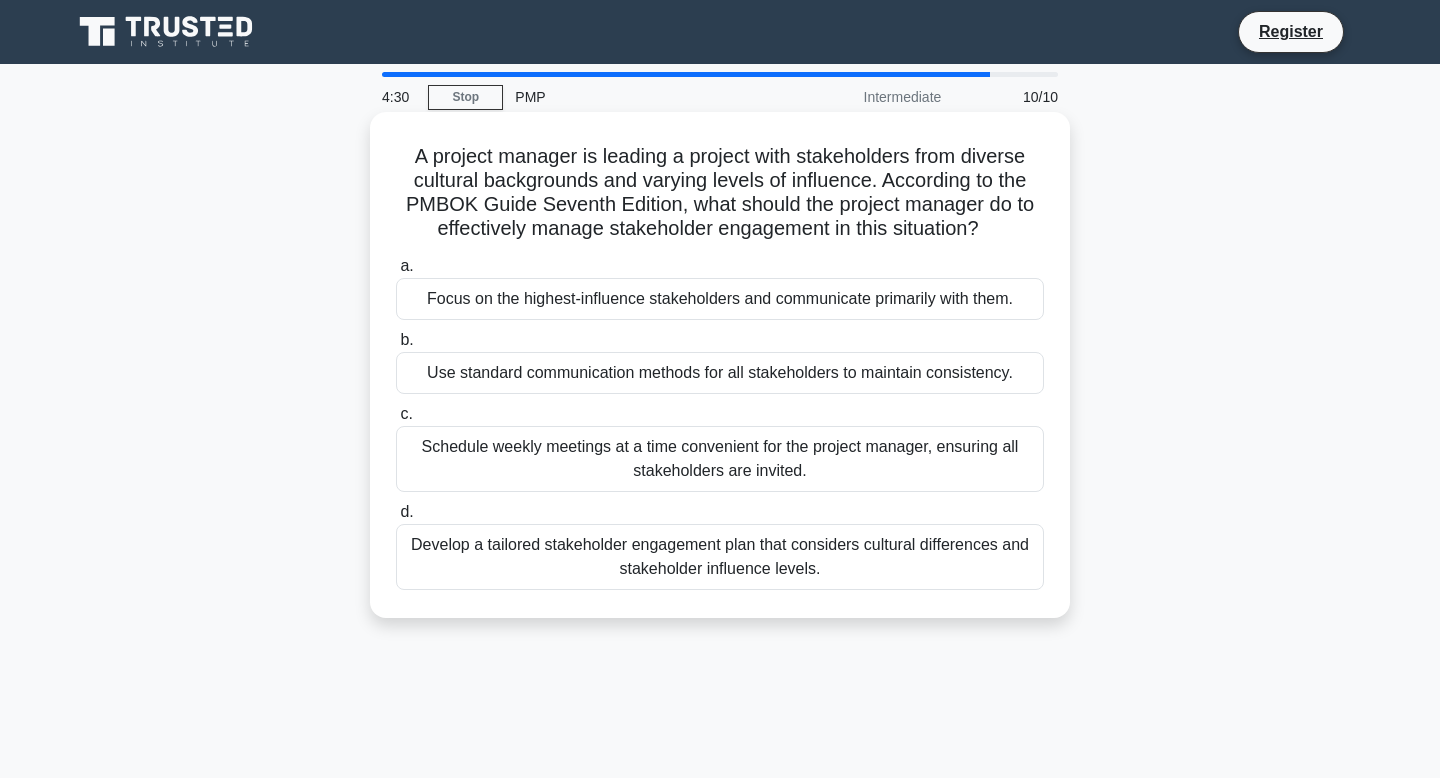 click on "Develop a tailored stakeholder engagement plan that considers cultural differences and stakeholder influence levels." at bounding box center (720, 557) 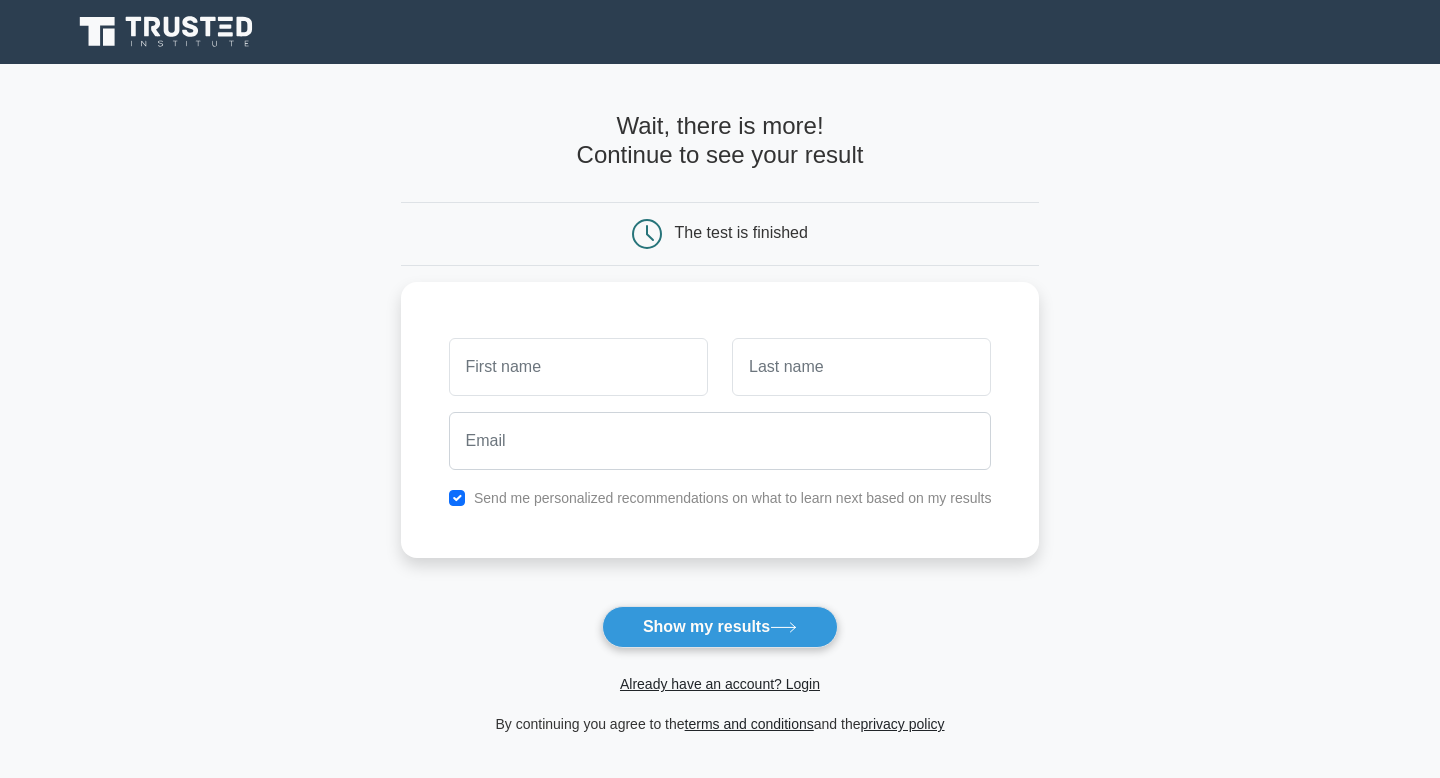 scroll, scrollTop: 0, scrollLeft: 0, axis: both 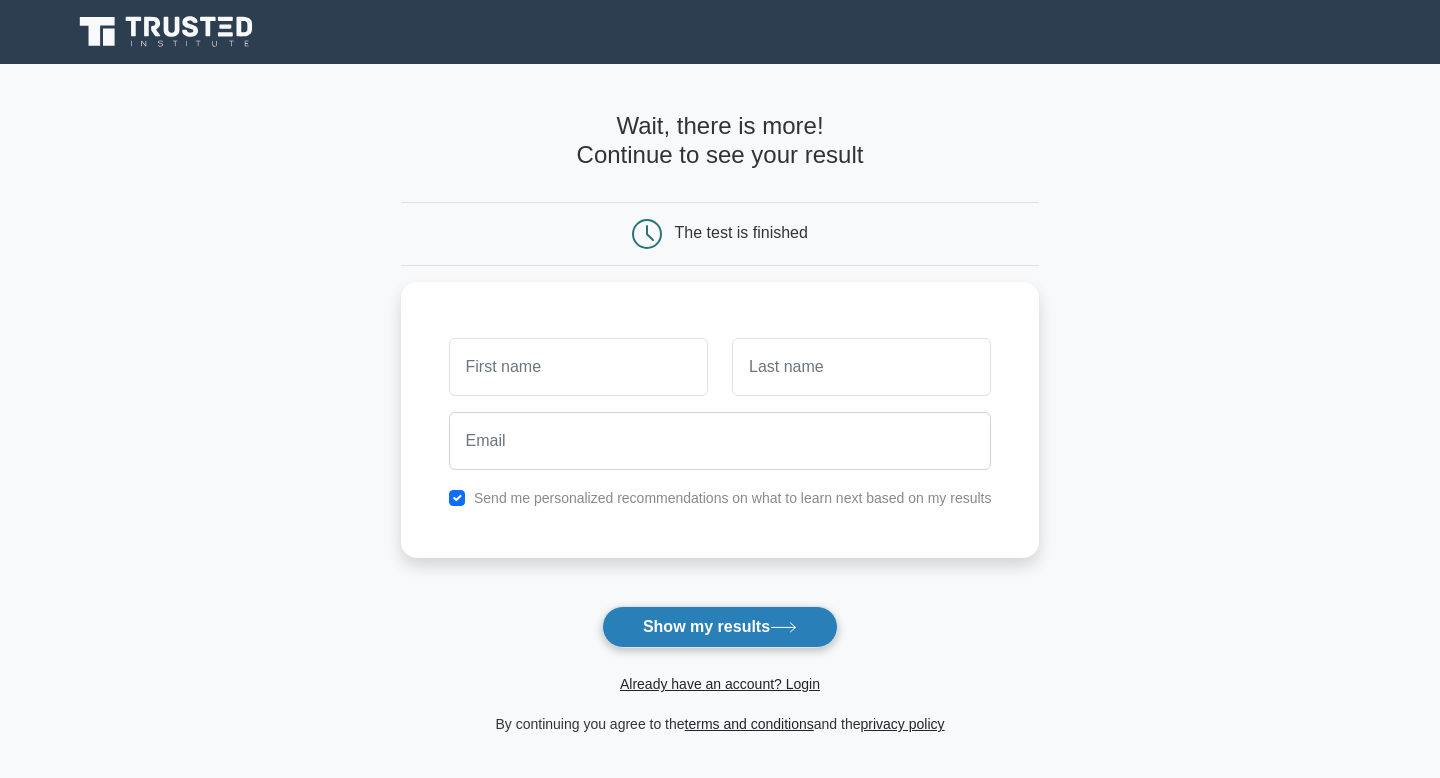 click on "Show my results" at bounding box center [720, 627] 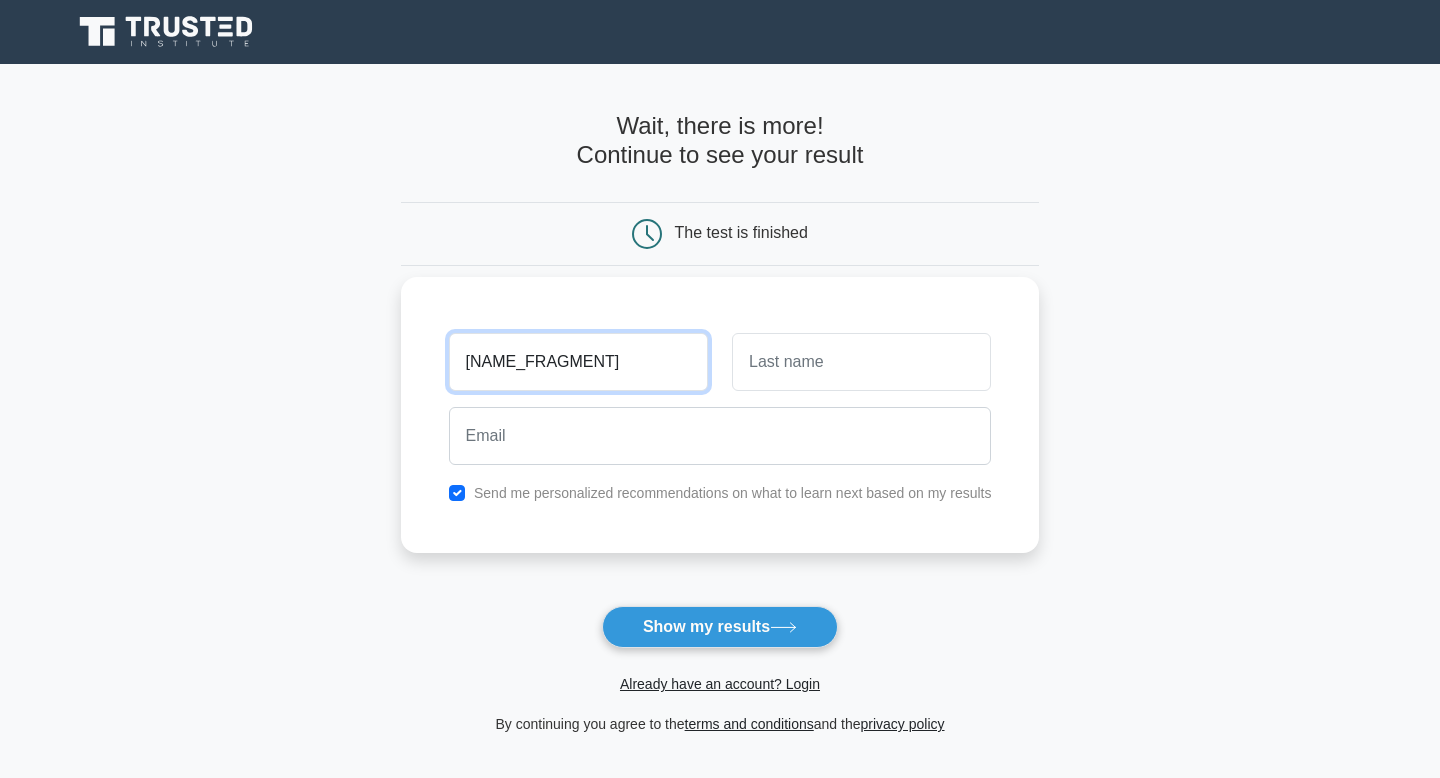 type on "[NAME_FRAGMENT]" 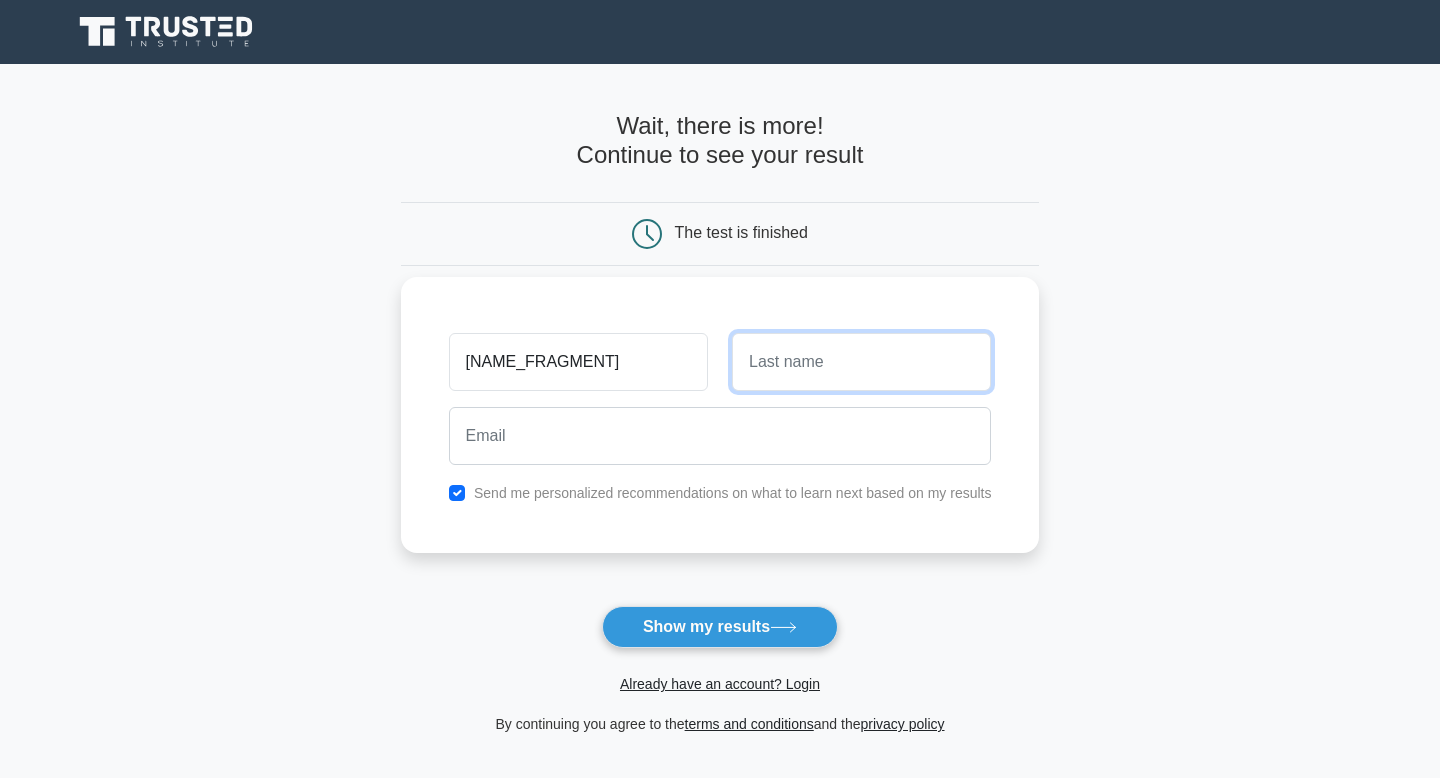 click at bounding box center [861, 362] 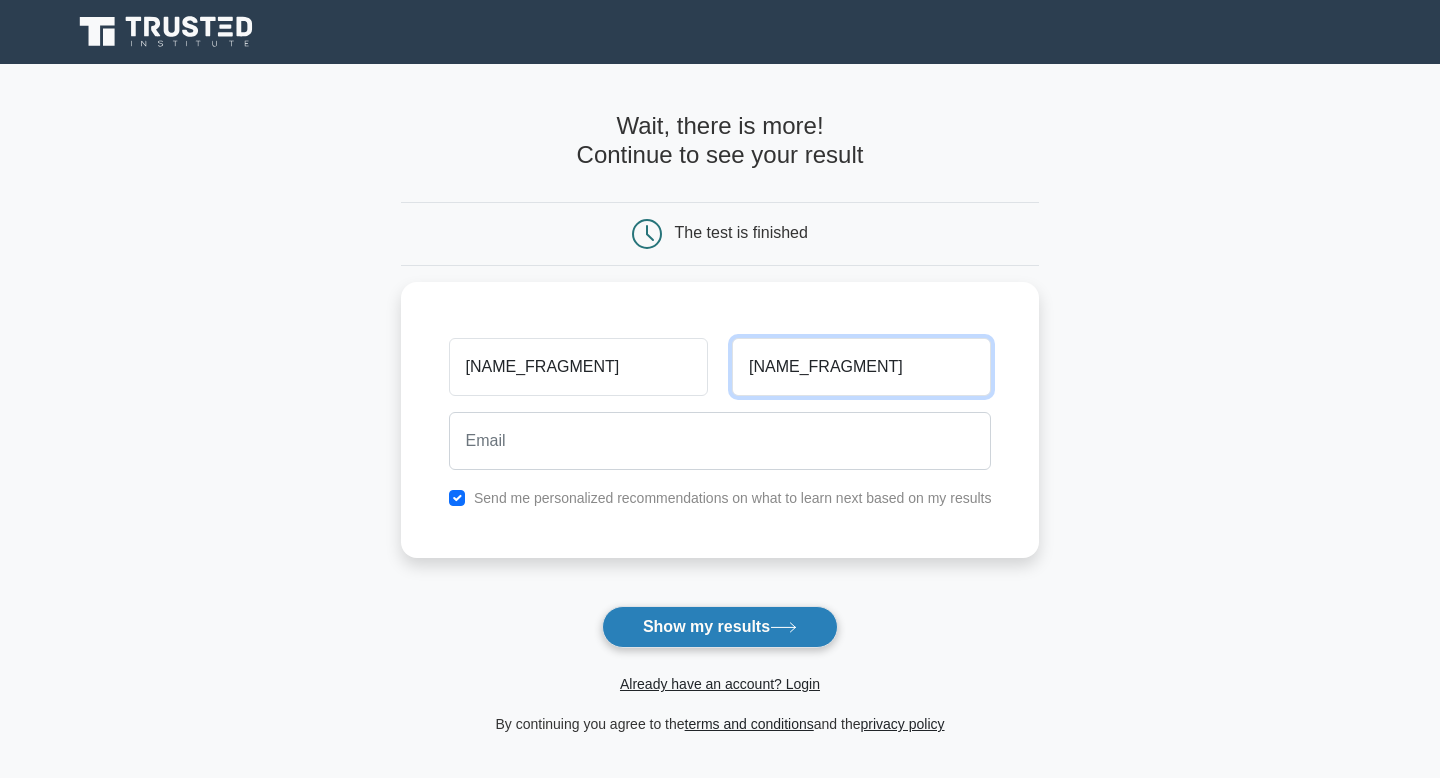 type on "[NAME_FRAGMENT]" 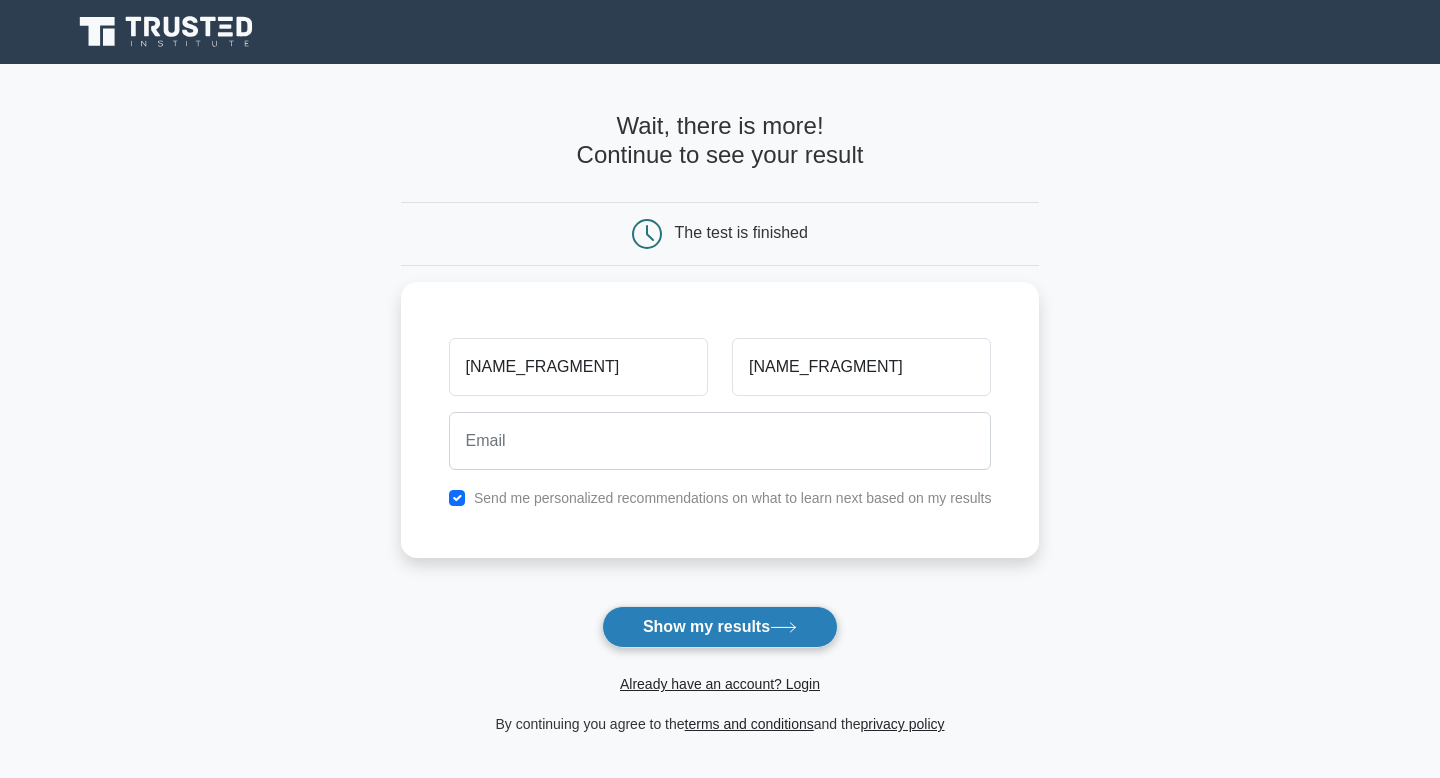 click on "Show my results" at bounding box center (720, 627) 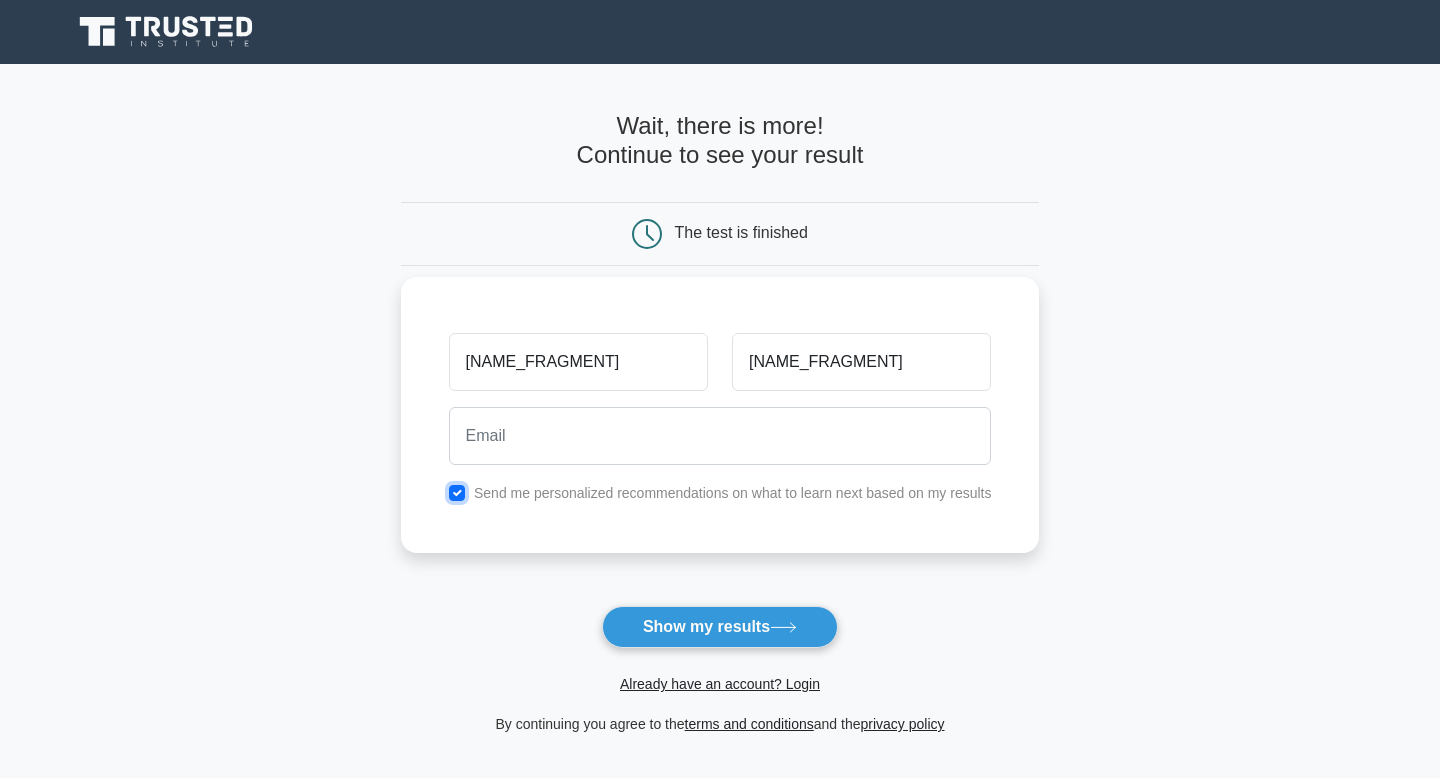 click at bounding box center (457, 493) 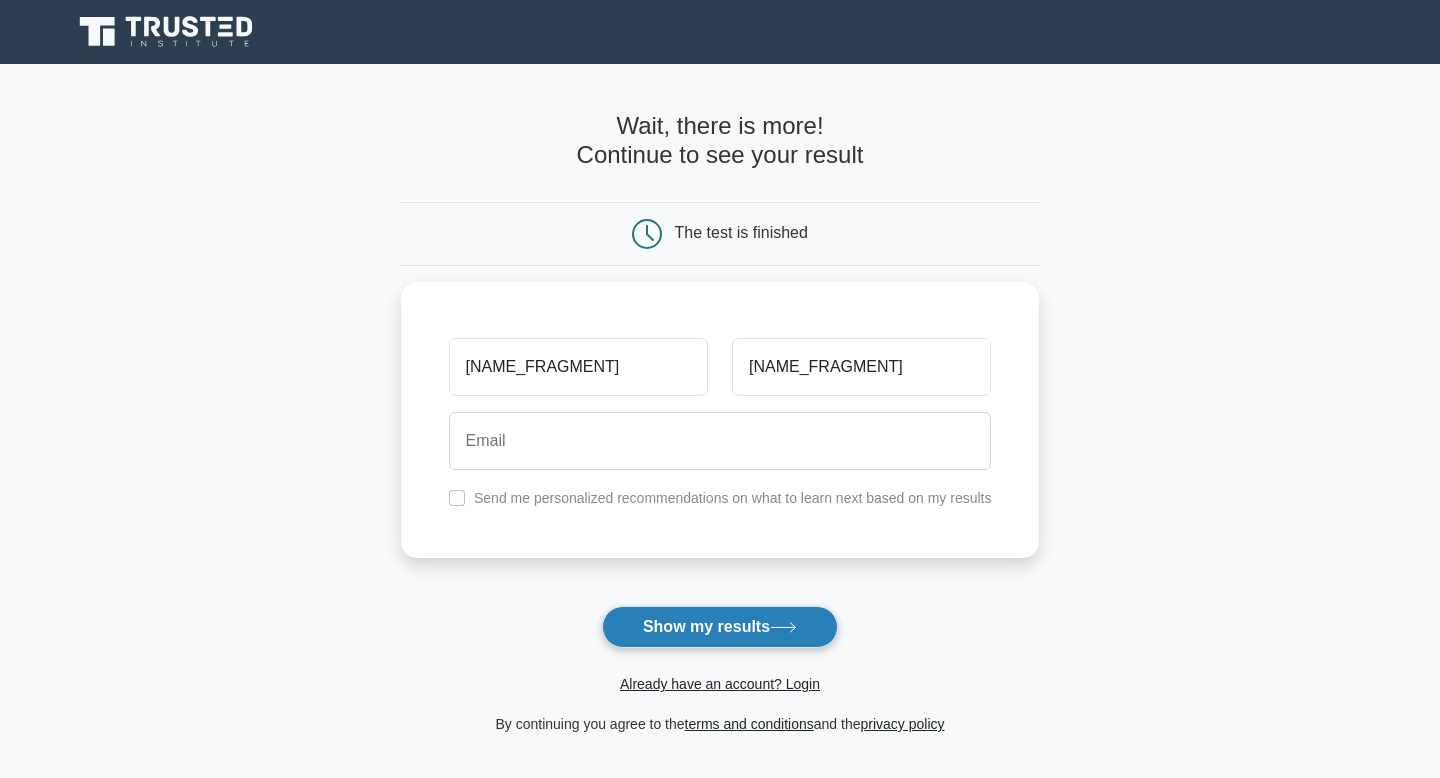 click on "Show my results" at bounding box center (720, 627) 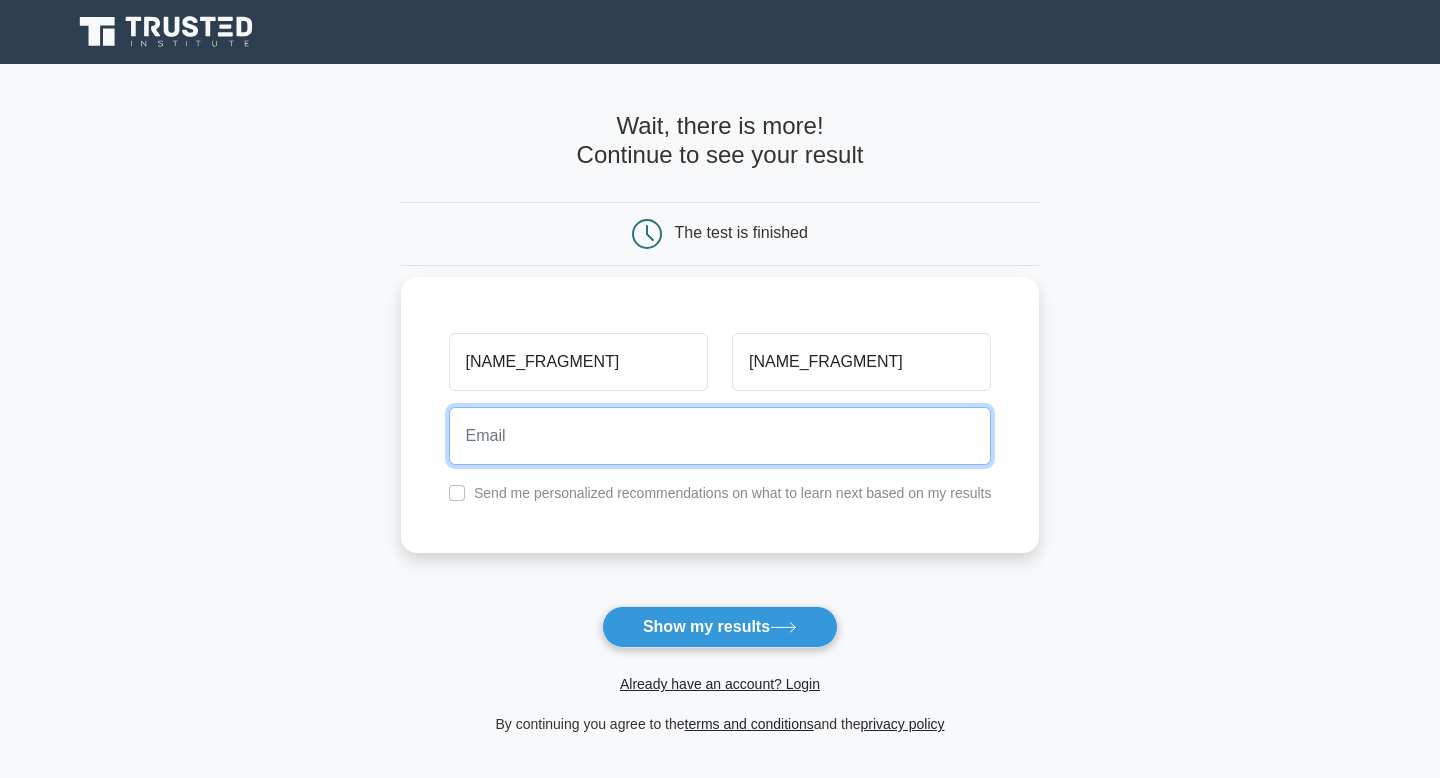 click at bounding box center [720, 436] 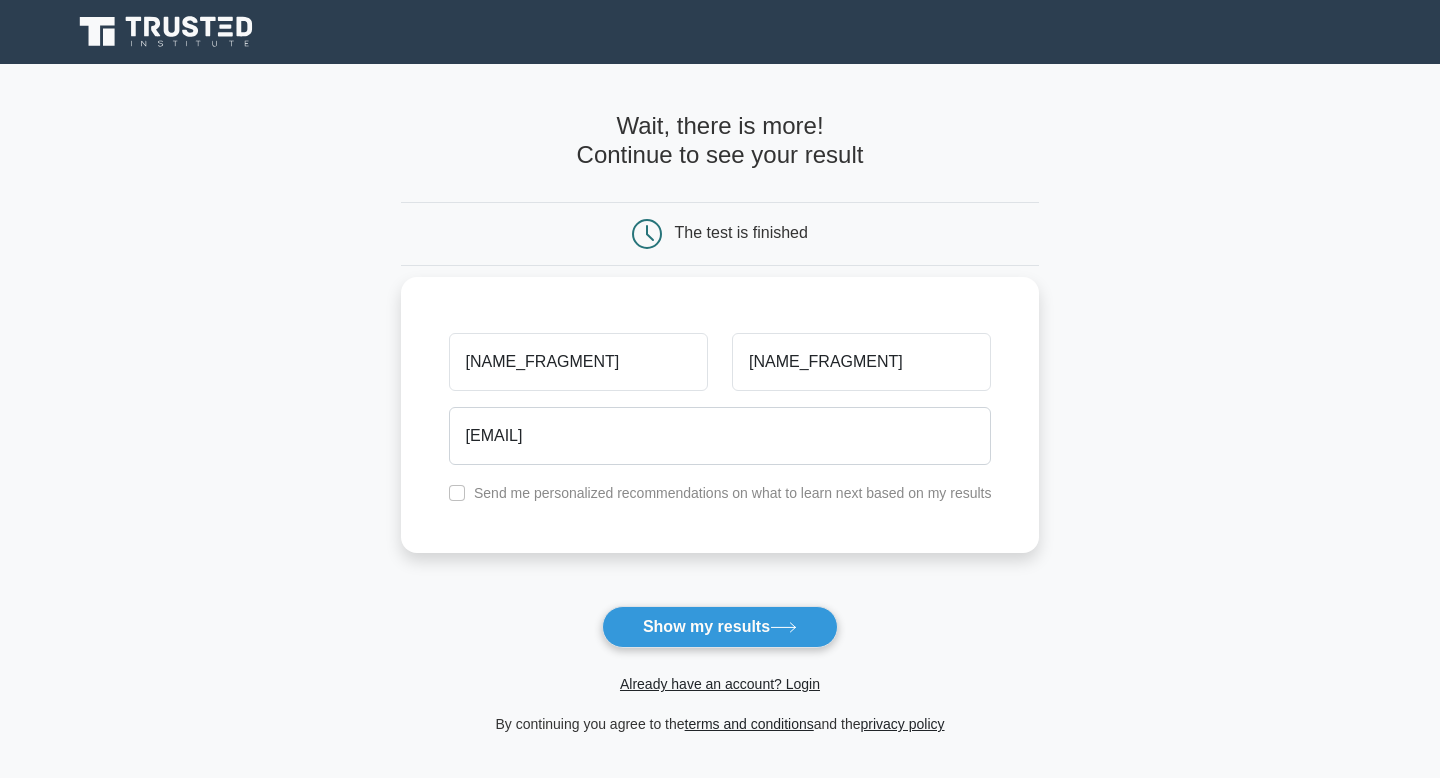 click on "Send me personalized recommendations on what to learn next based on my results" at bounding box center [733, 493] 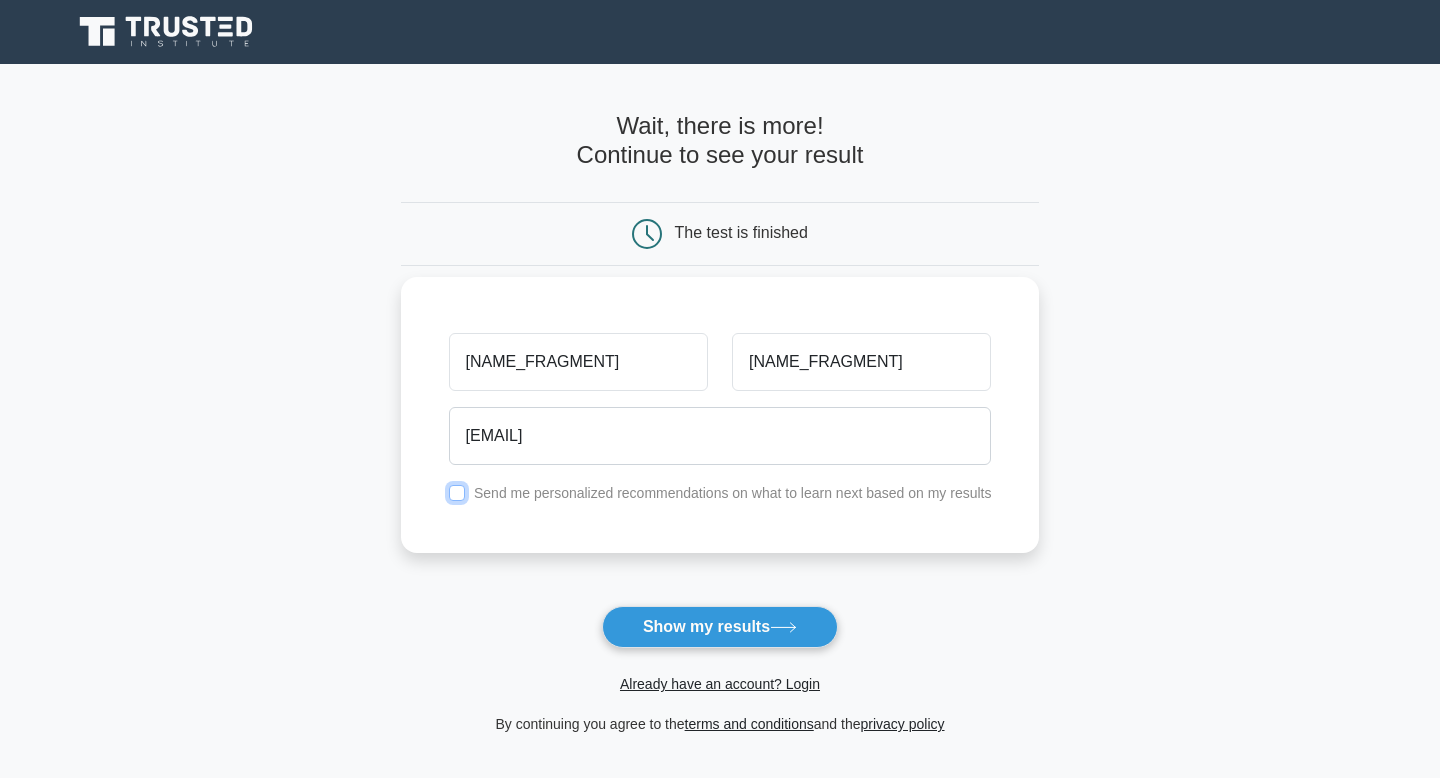 click at bounding box center [457, 493] 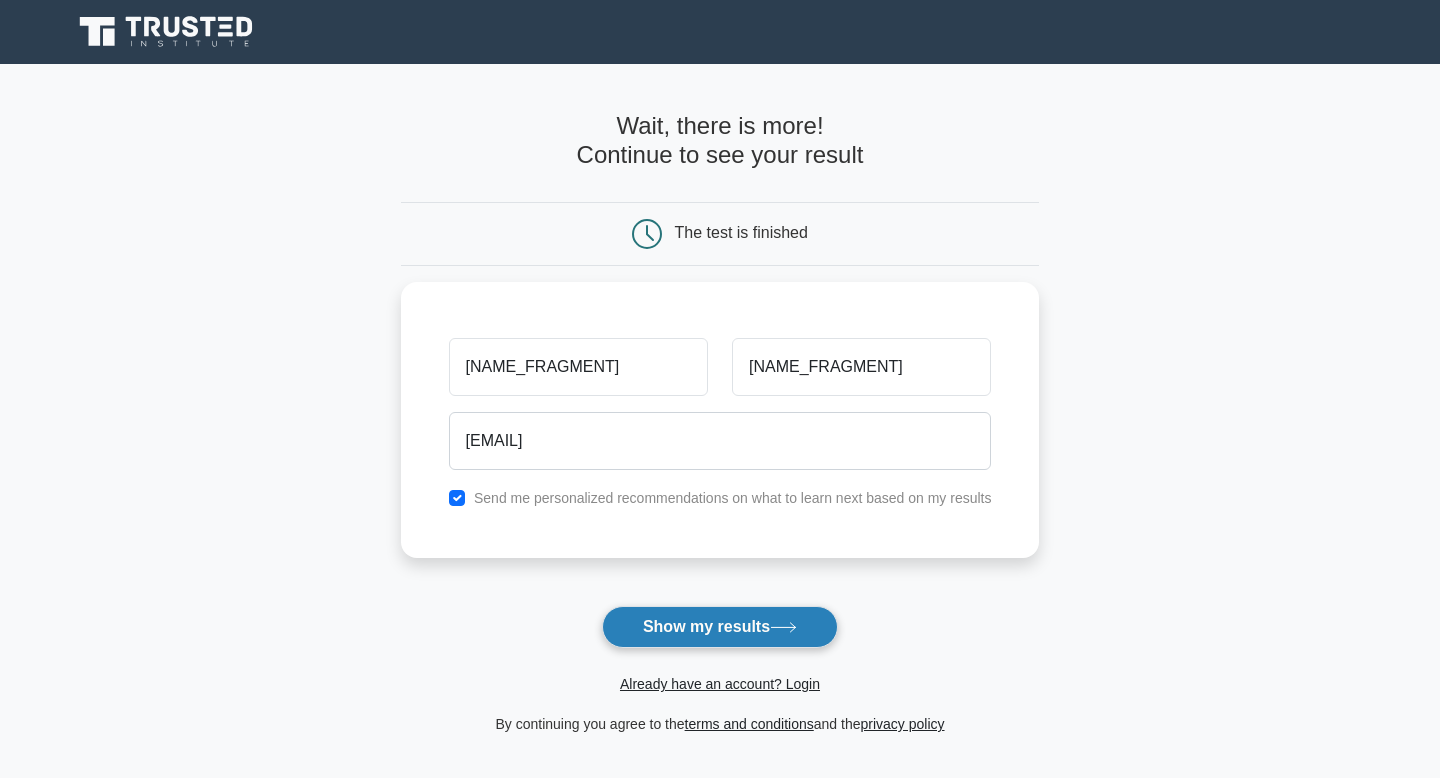click on "Show my results" at bounding box center (720, 627) 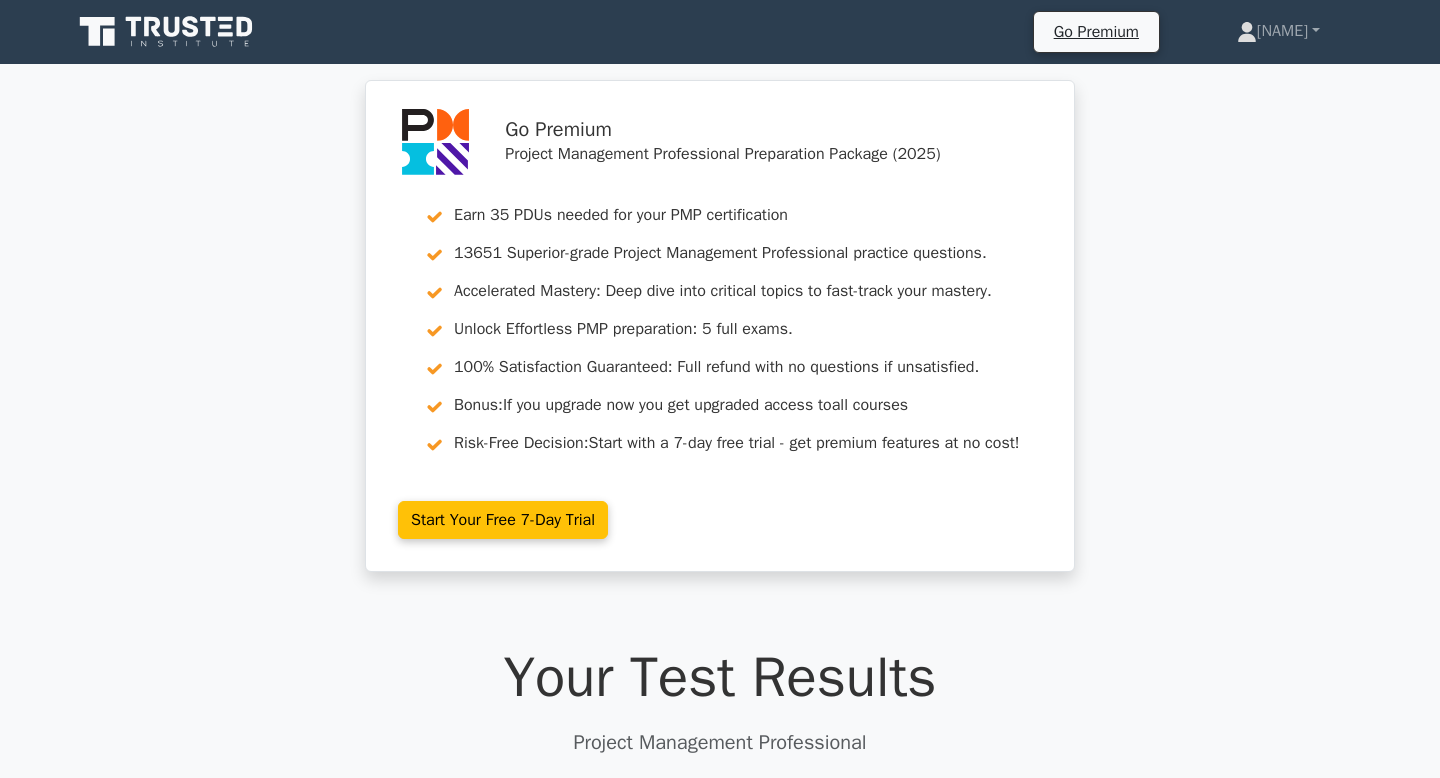 scroll, scrollTop: 0, scrollLeft: 0, axis: both 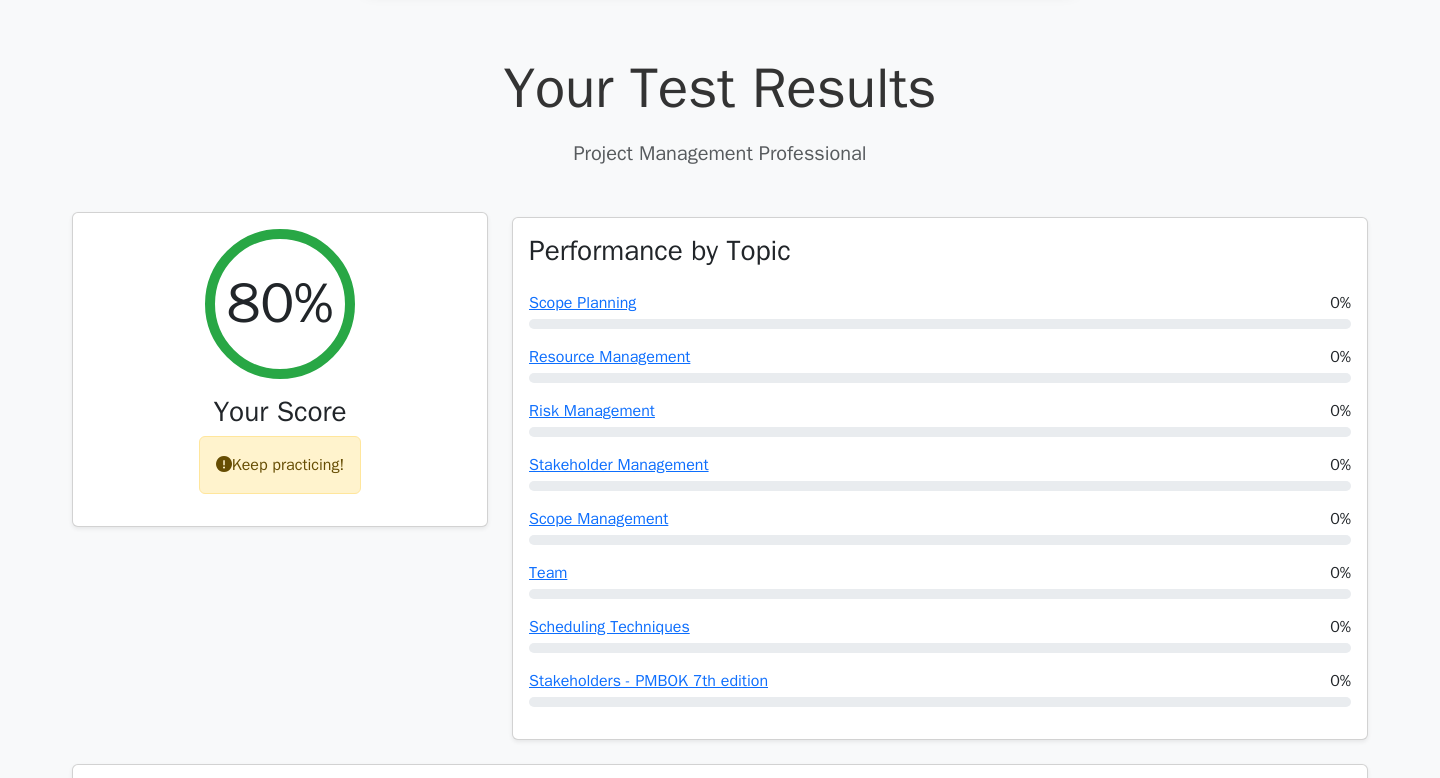 click on "Keep practicing!" at bounding box center (280, 465) 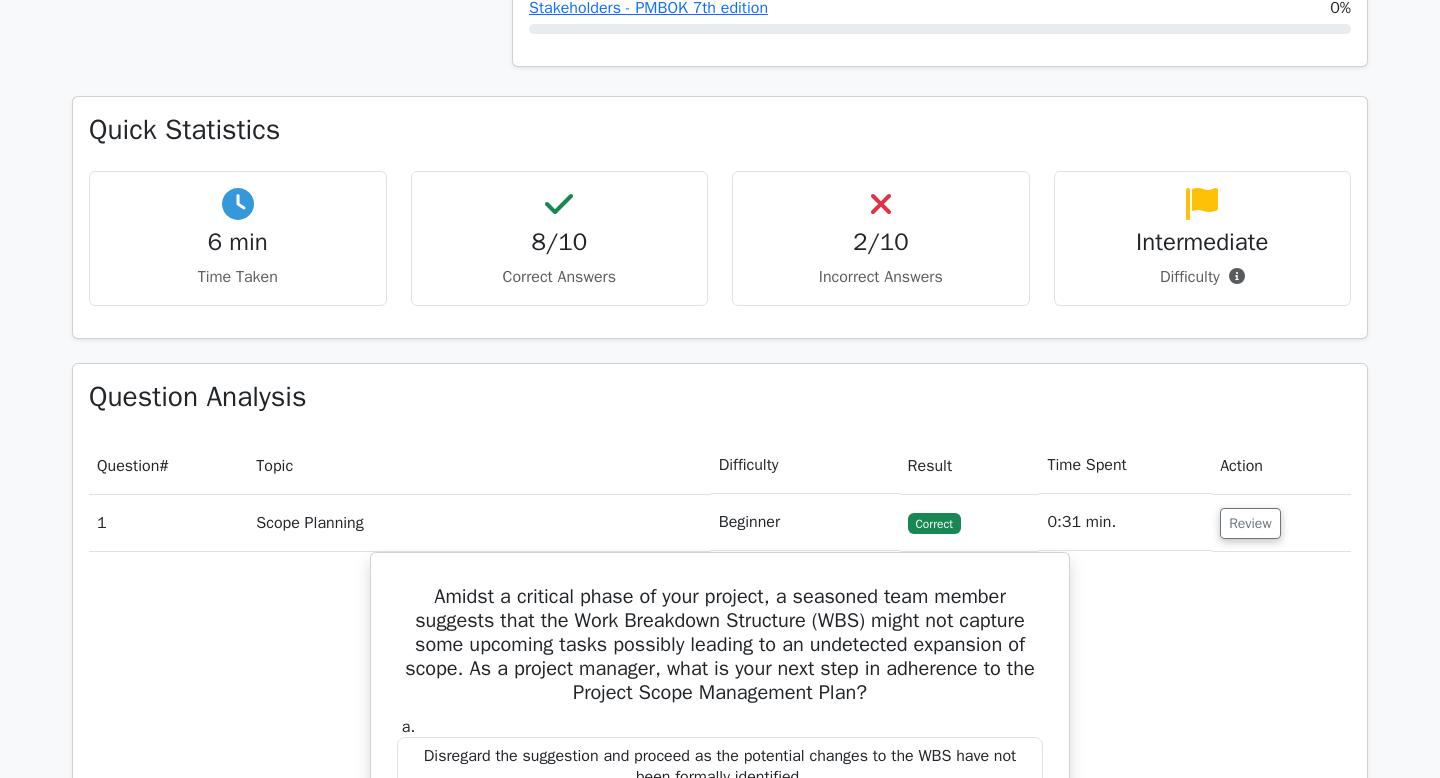 scroll, scrollTop: 1260, scrollLeft: 0, axis: vertical 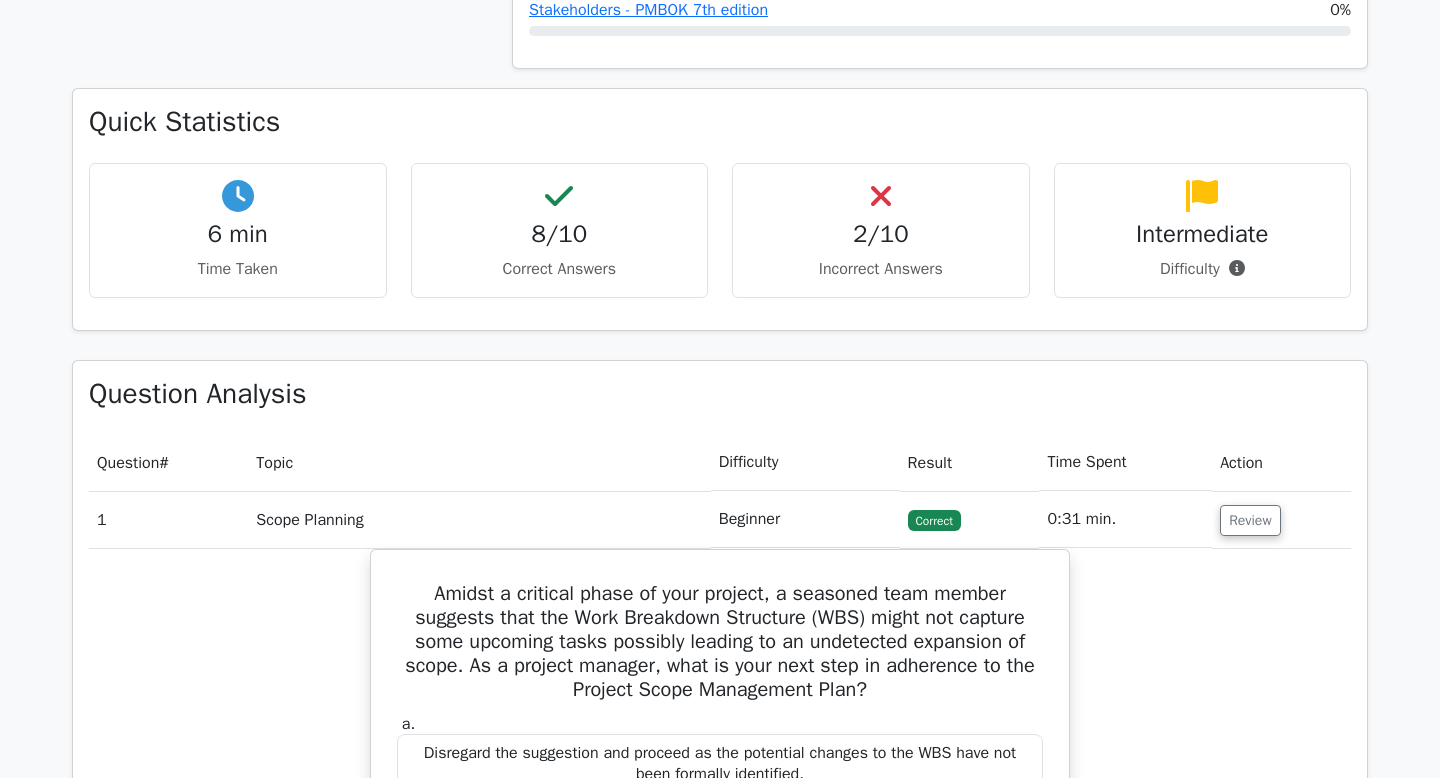 click on "2/10" at bounding box center (881, 234) 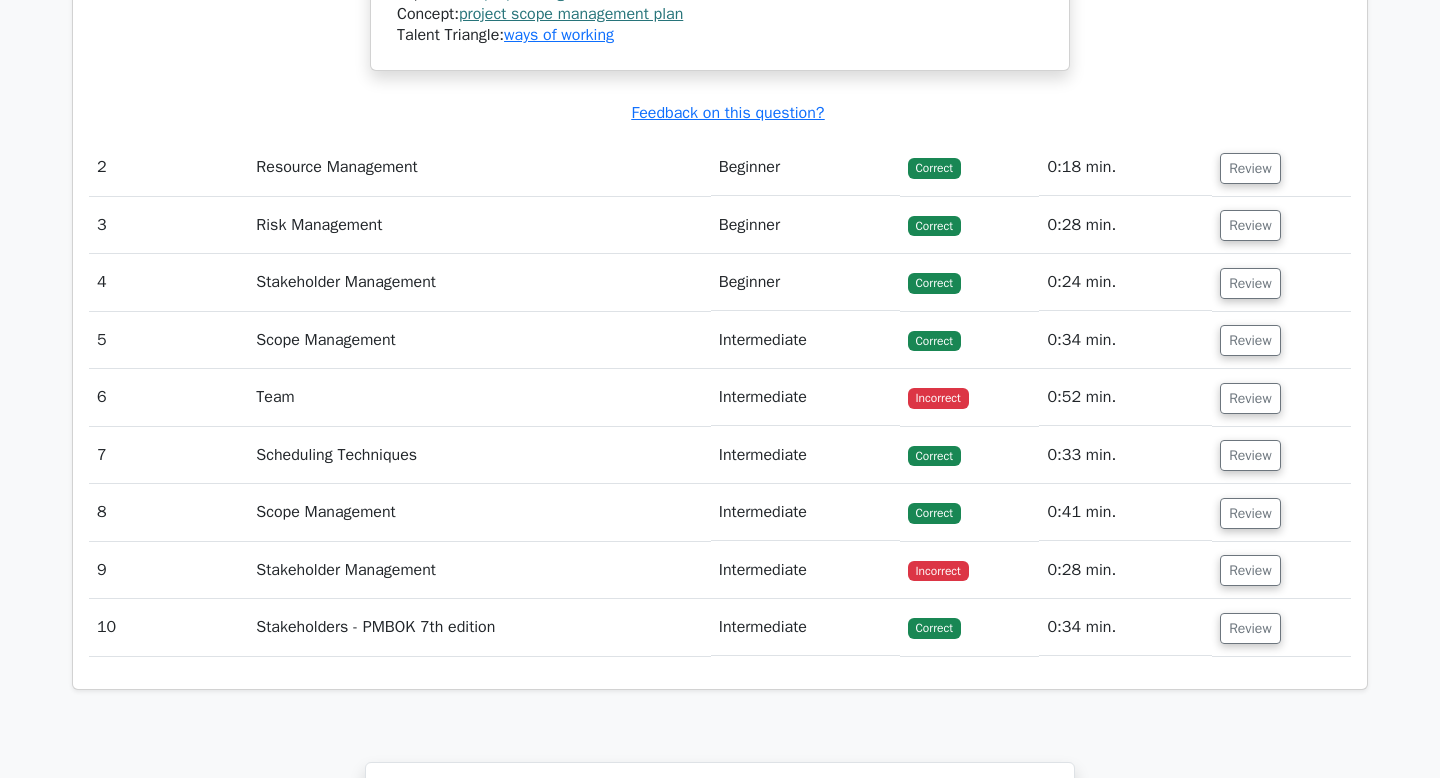 scroll, scrollTop: 2806, scrollLeft: 0, axis: vertical 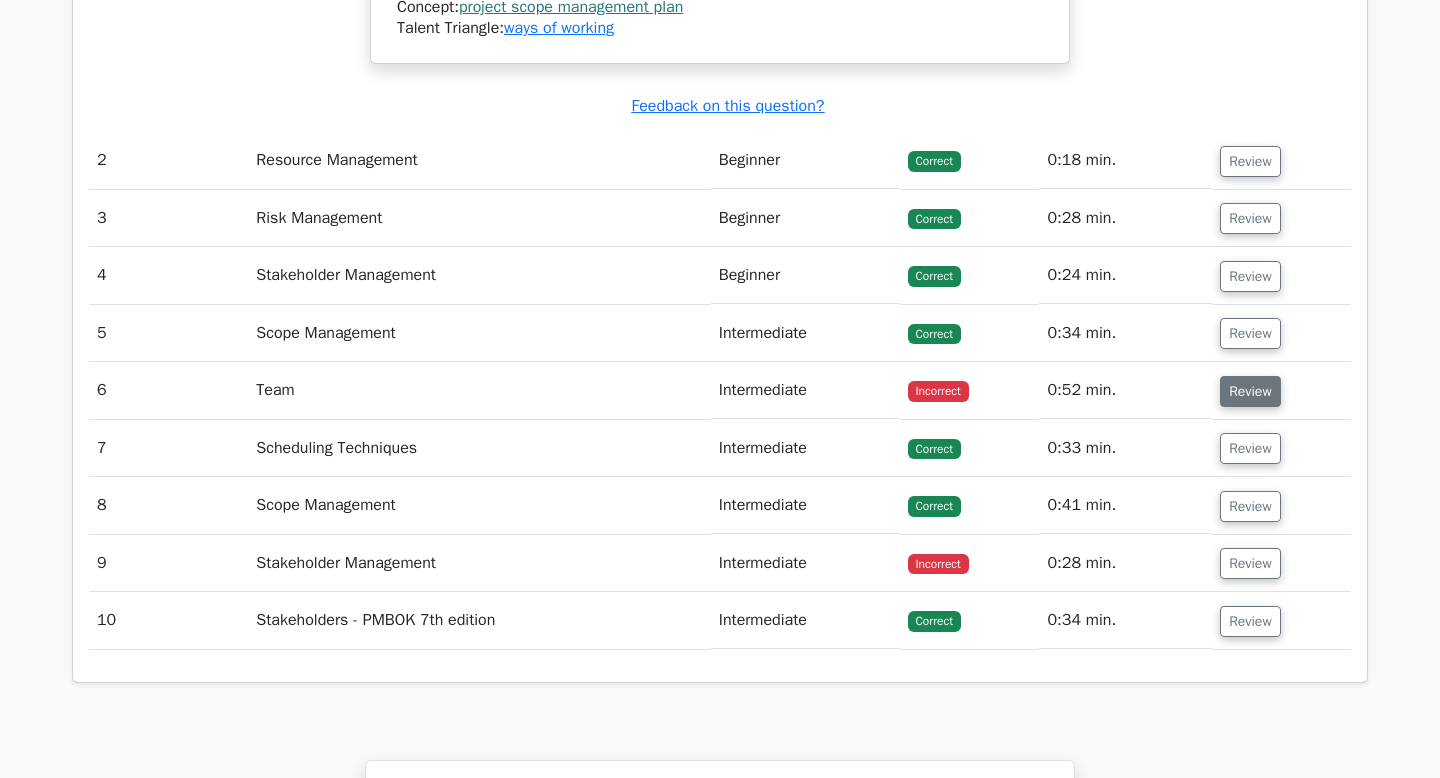 click on "Review" at bounding box center [1250, 391] 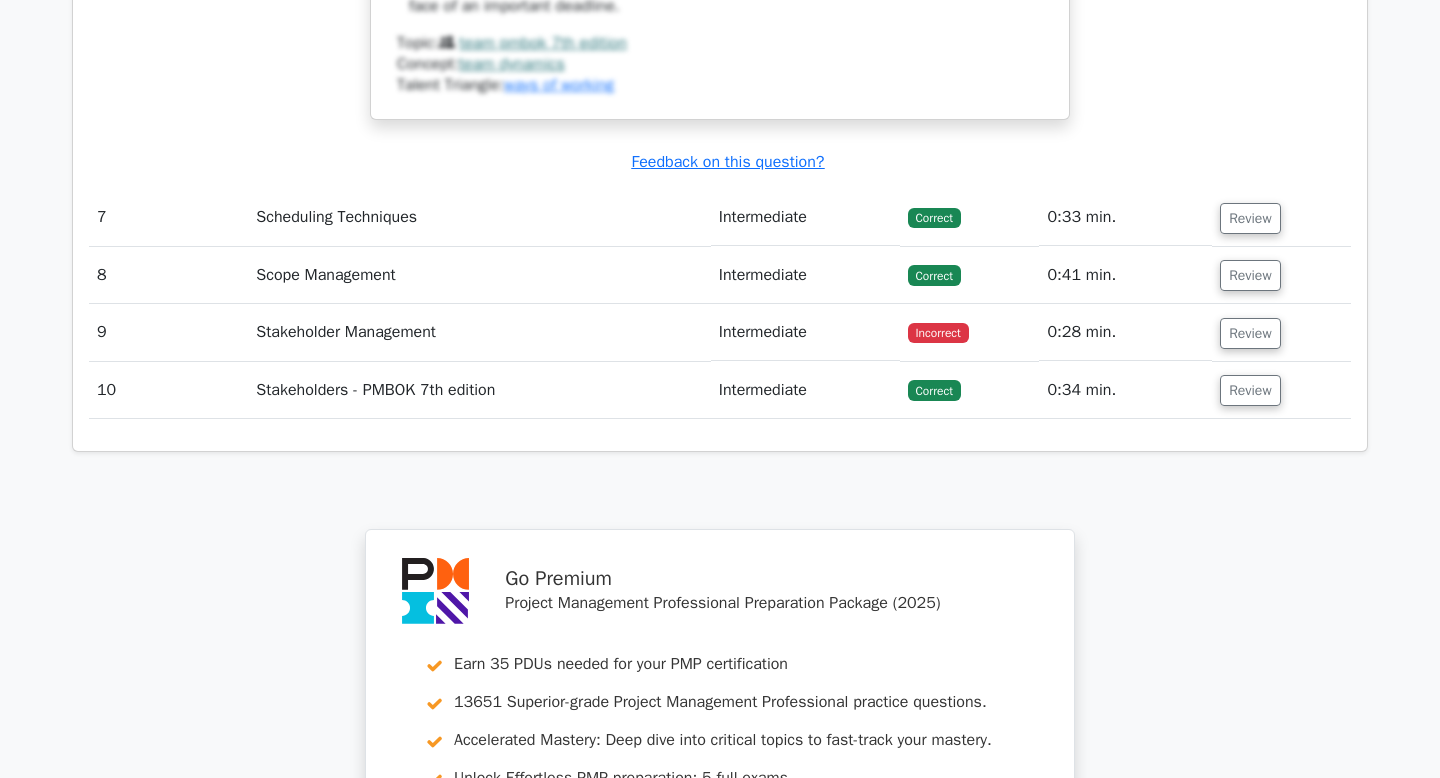scroll, scrollTop: 4092, scrollLeft: 0, axis: vertical 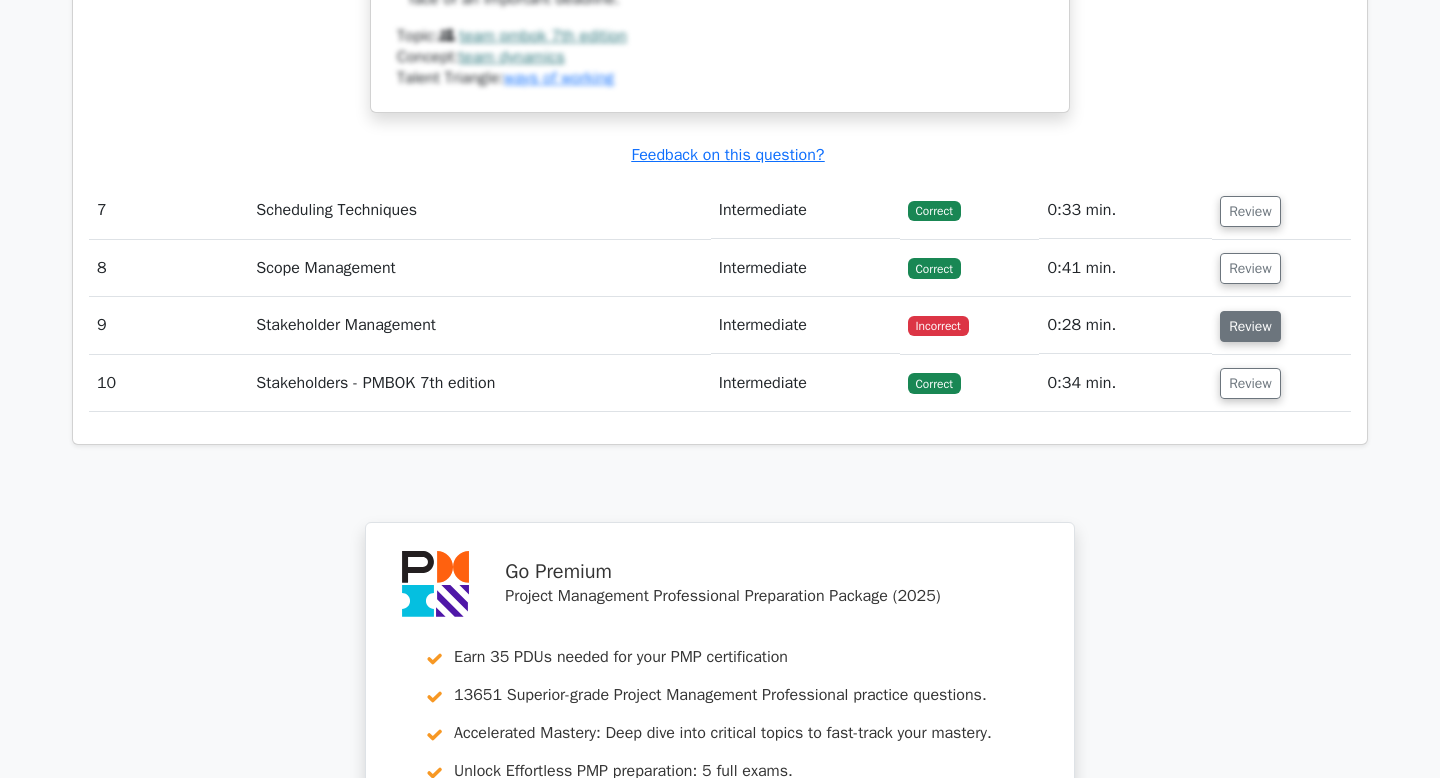 click on "Review" at bounding box center (1250, 326) 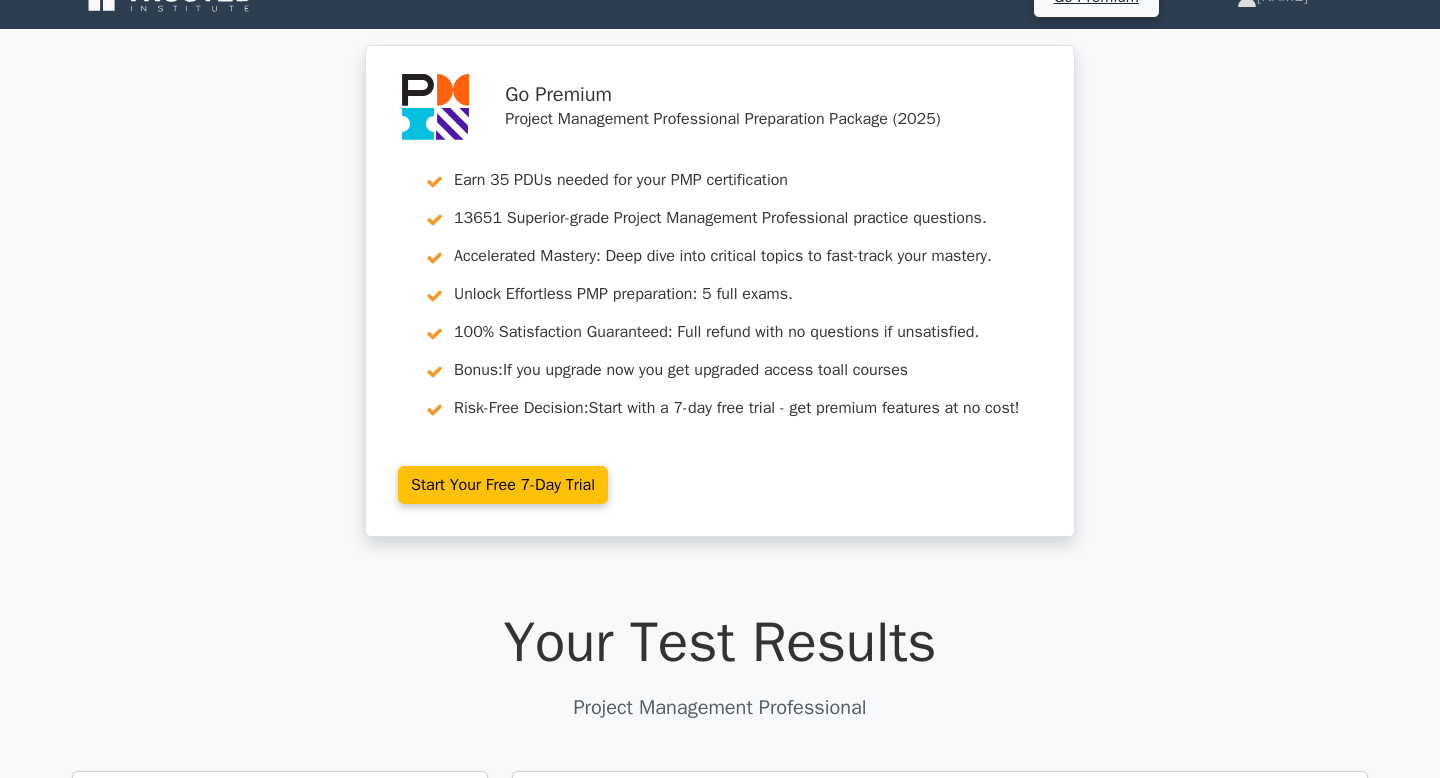 scroll, scrollTop: 0, scrollLeft: 0, axis: both 